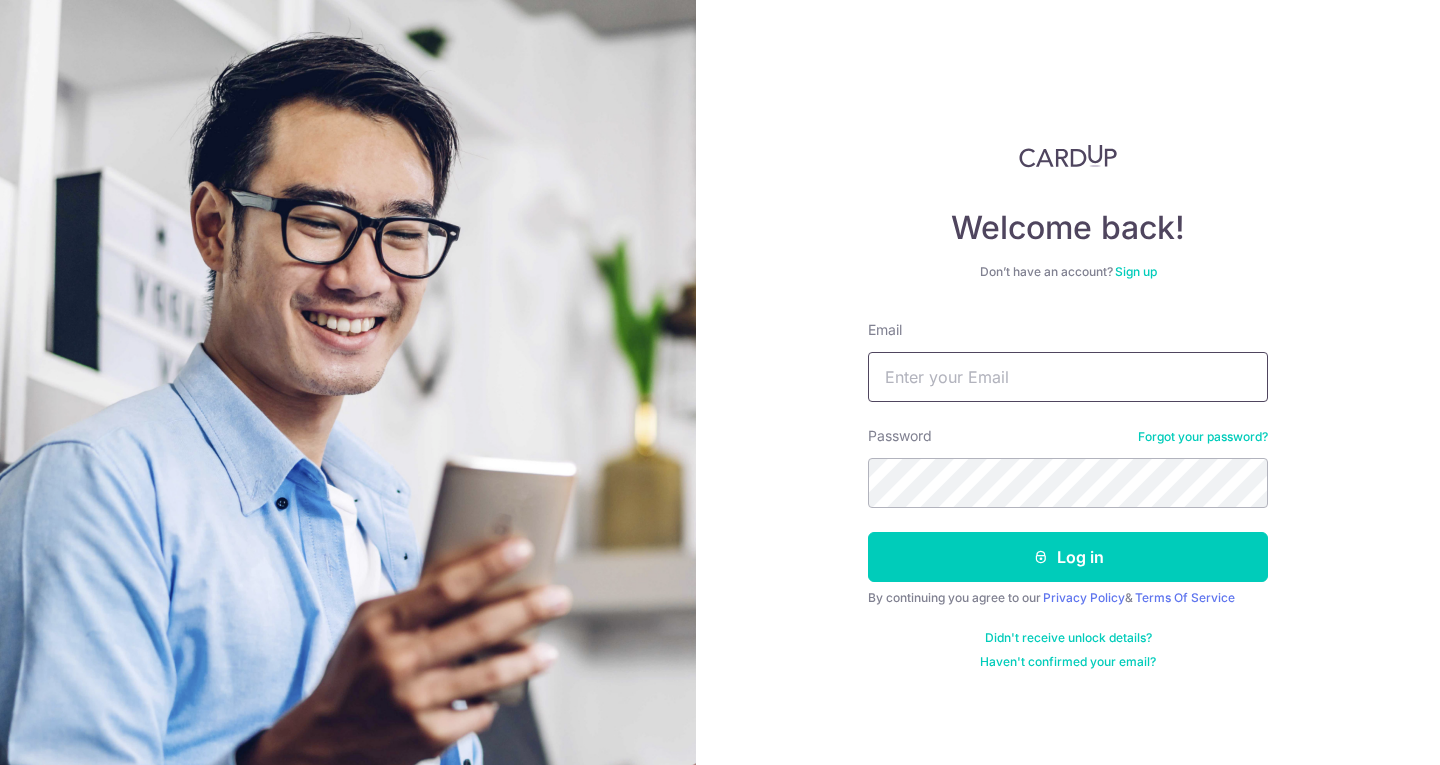 scroll, scrollTop: 0, scrollLeft: 0, axis: both 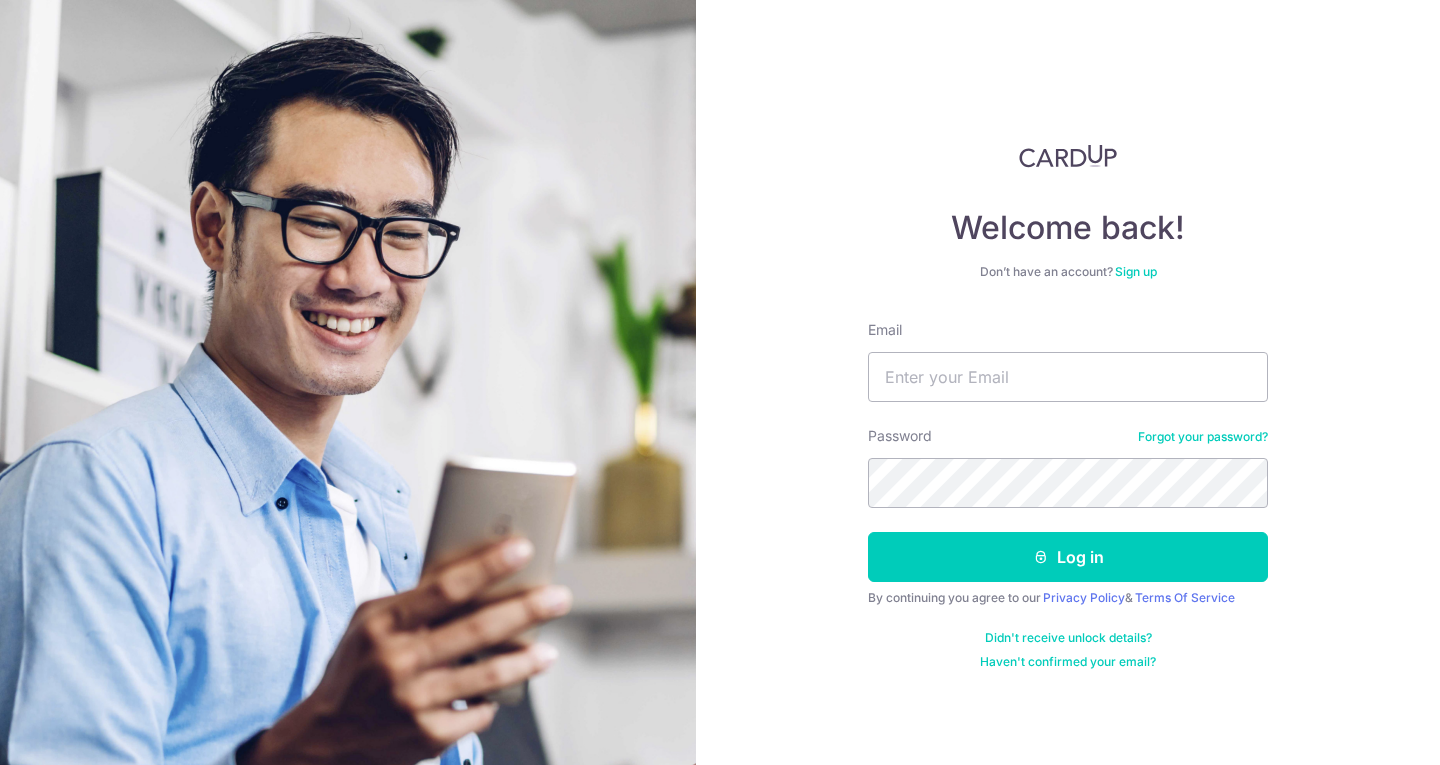 type on "moklipwee+personal@i-em.com" 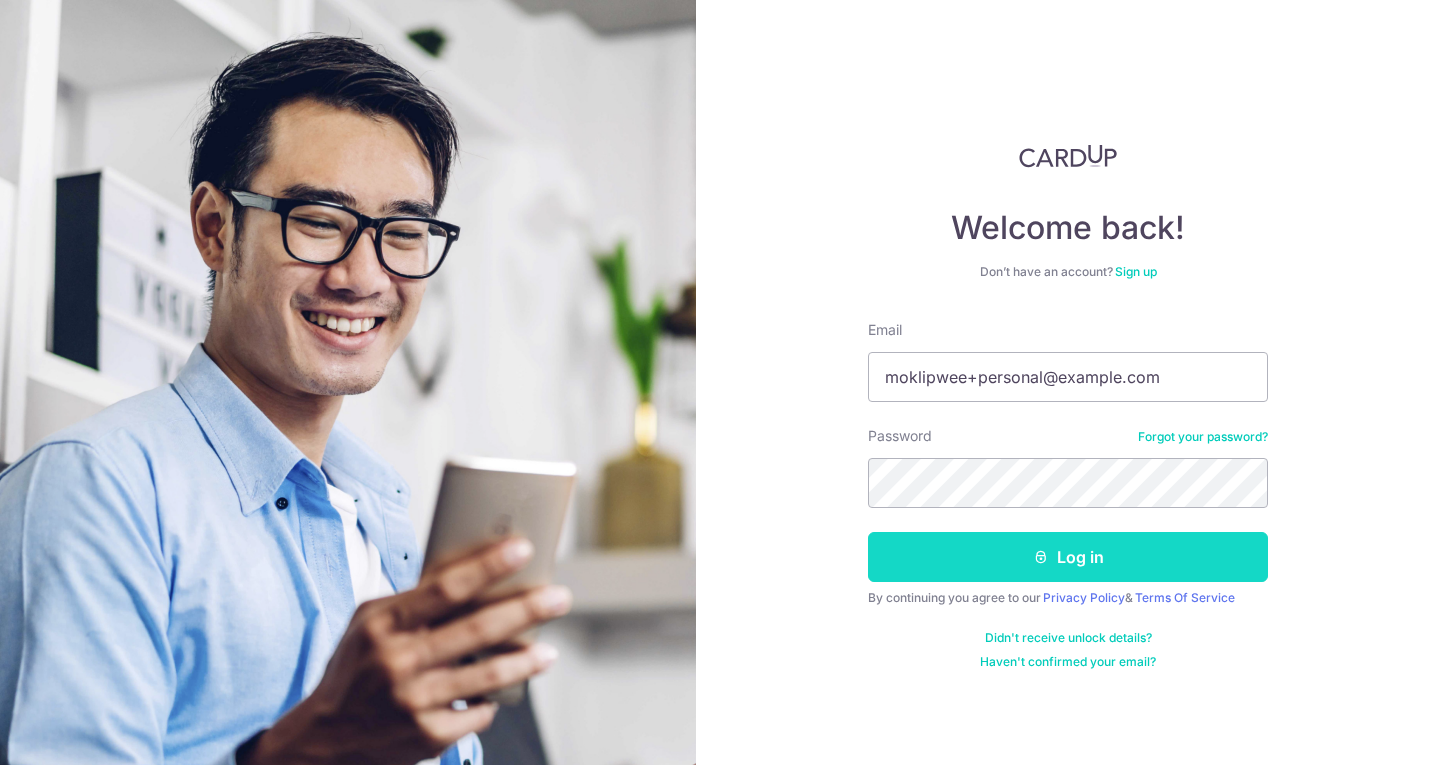 click on "Log in" at bounding box center [1068, 557] 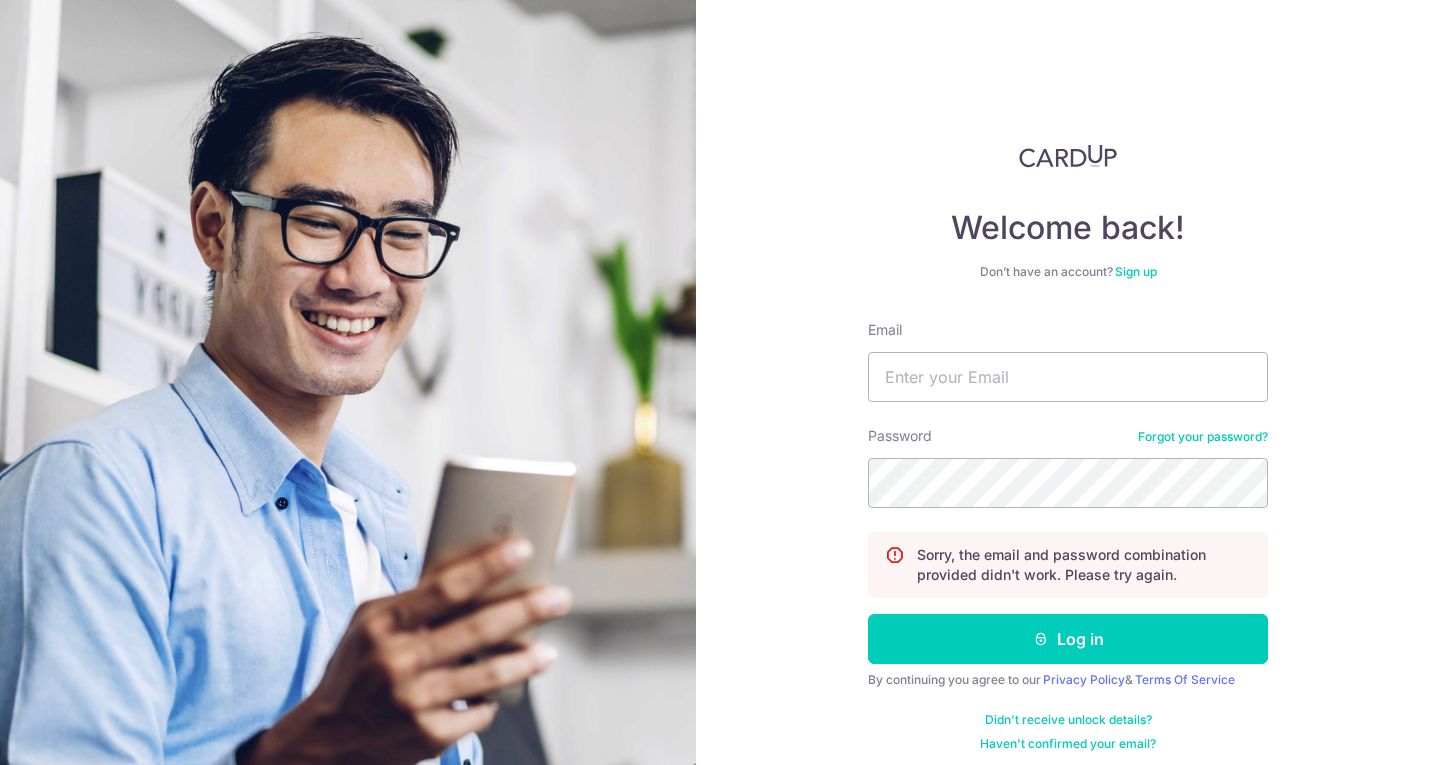 scroll, scrollTop: 0, scrollLeft: 0, axis: both 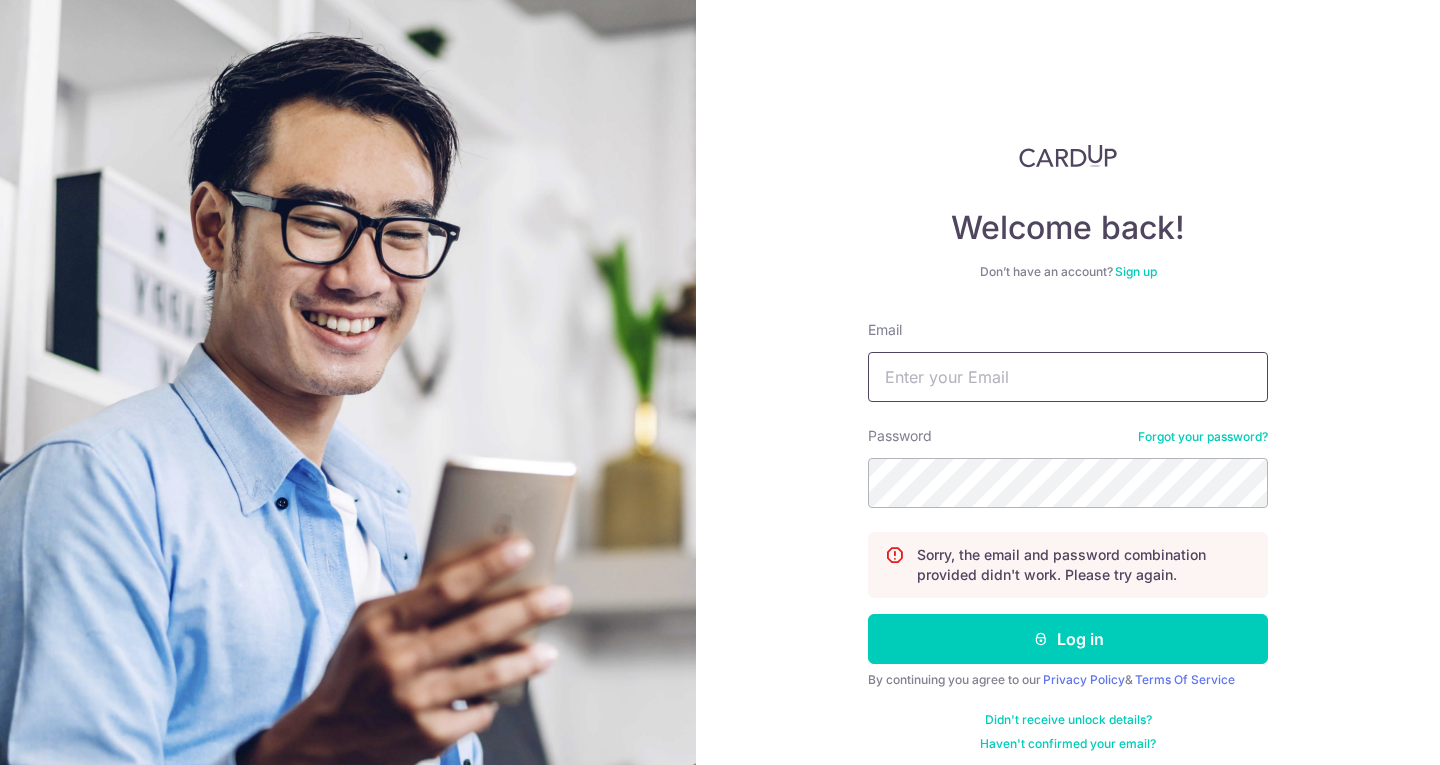 click on "Email" at bounding box center [1068, 377] 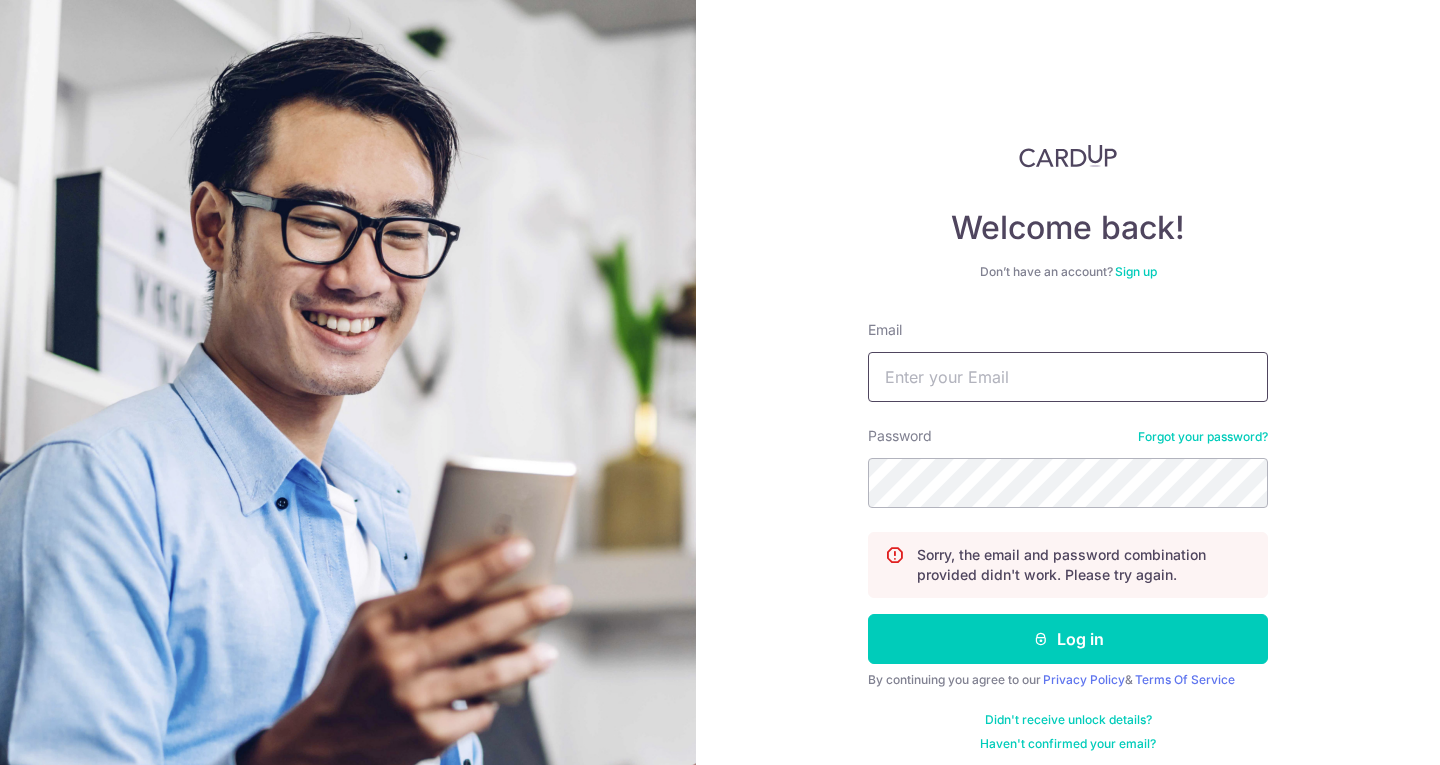 type on "moklipwee+personal@i-em.com" 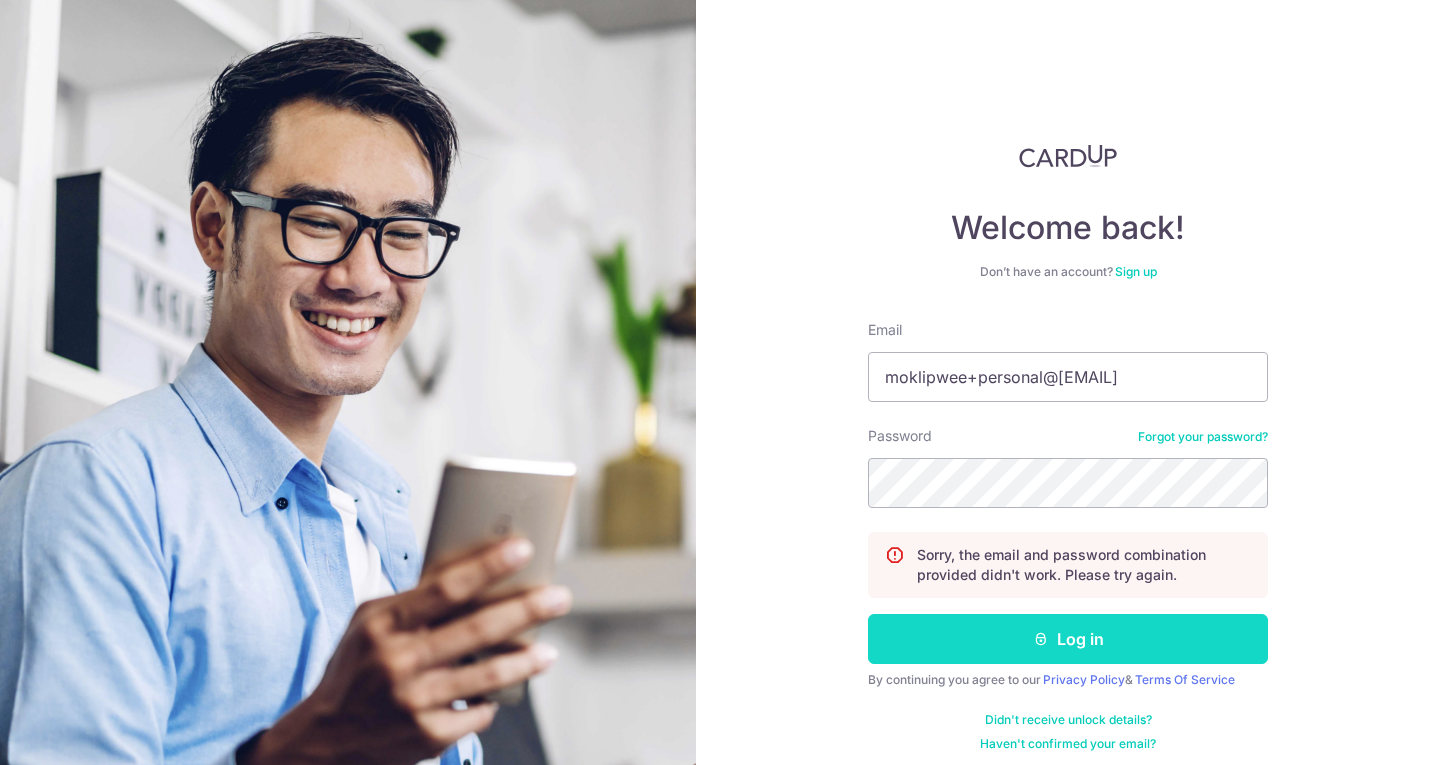 click on "Log in" at bounding box center (1068, 639) 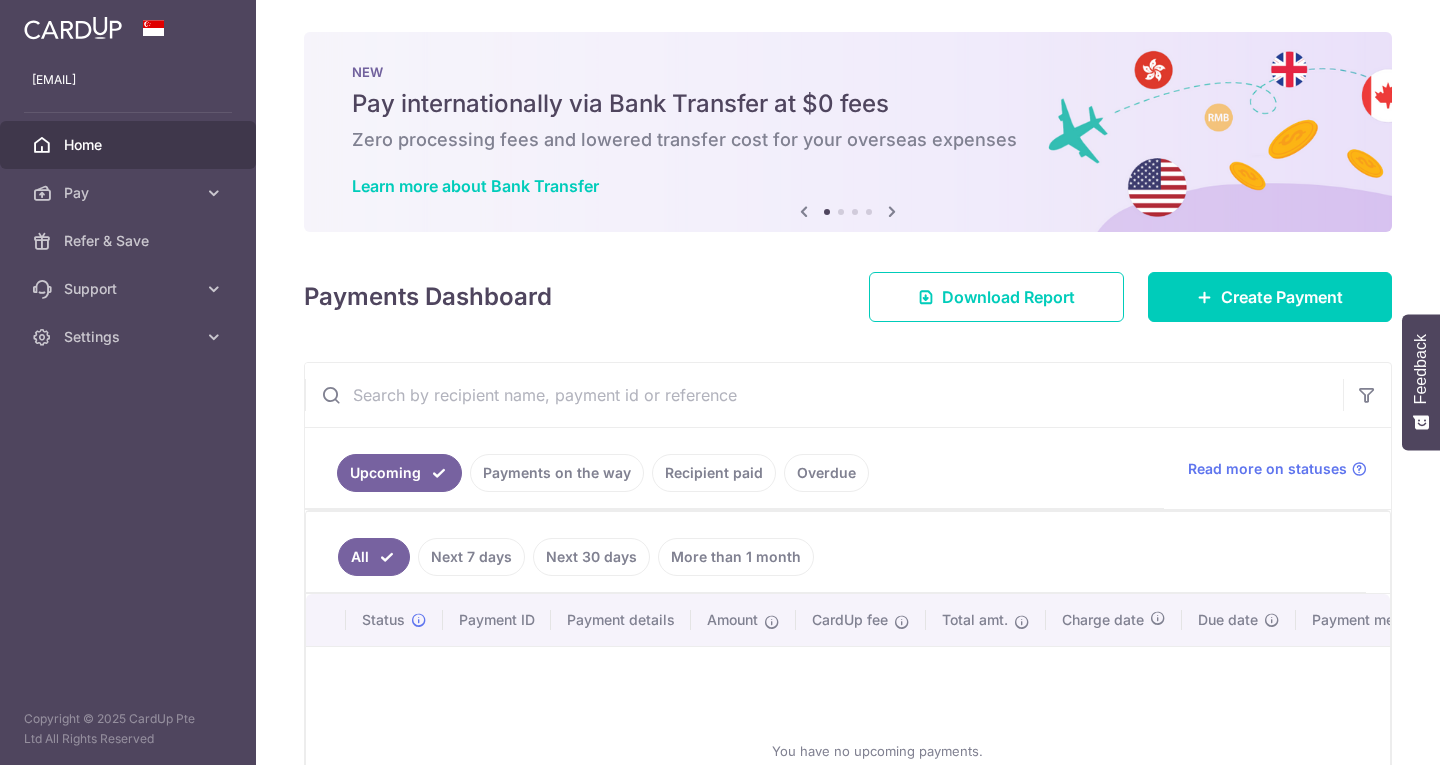 scroll, scrollTop: 0, scrollLeft: 0, axis: both 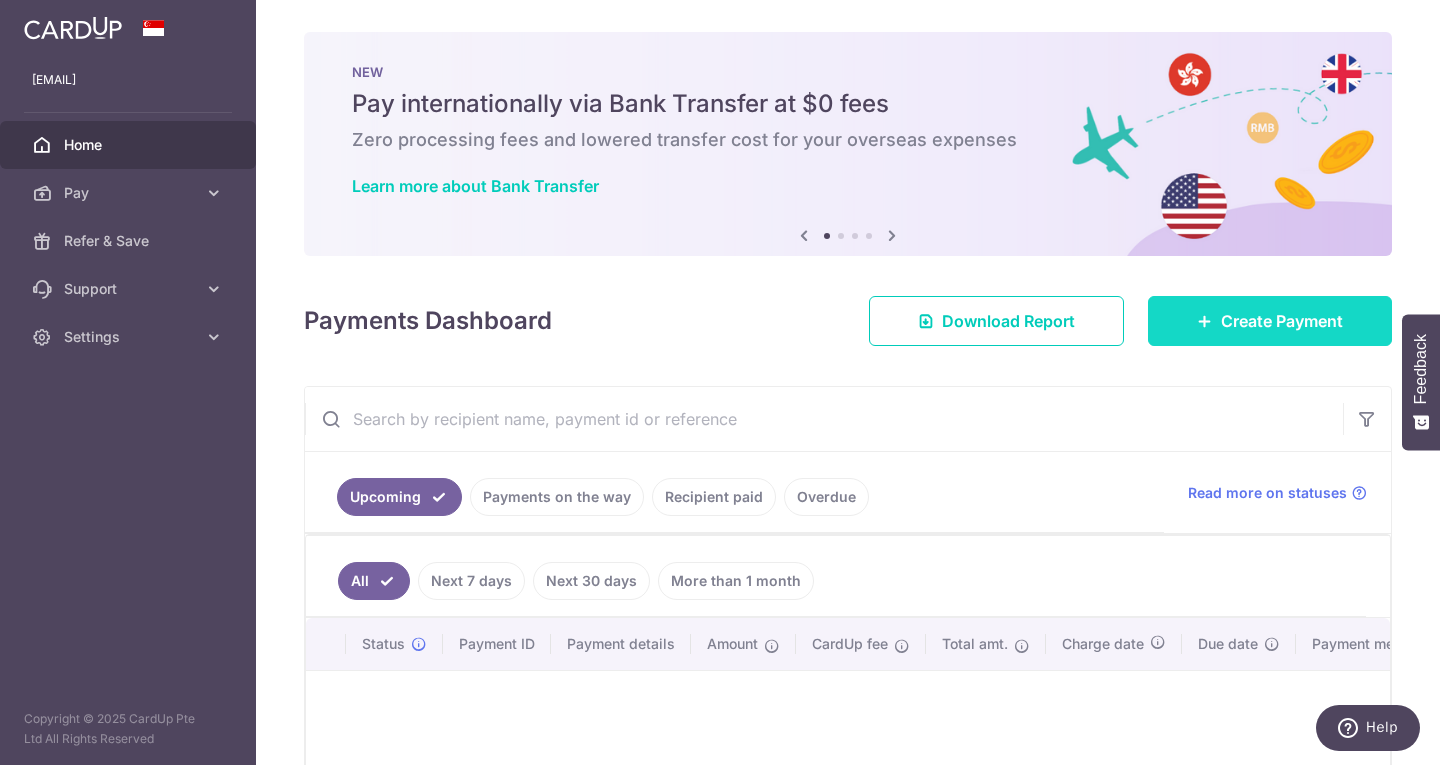 click on "Create Payment" at bounding box center (1282, 321) 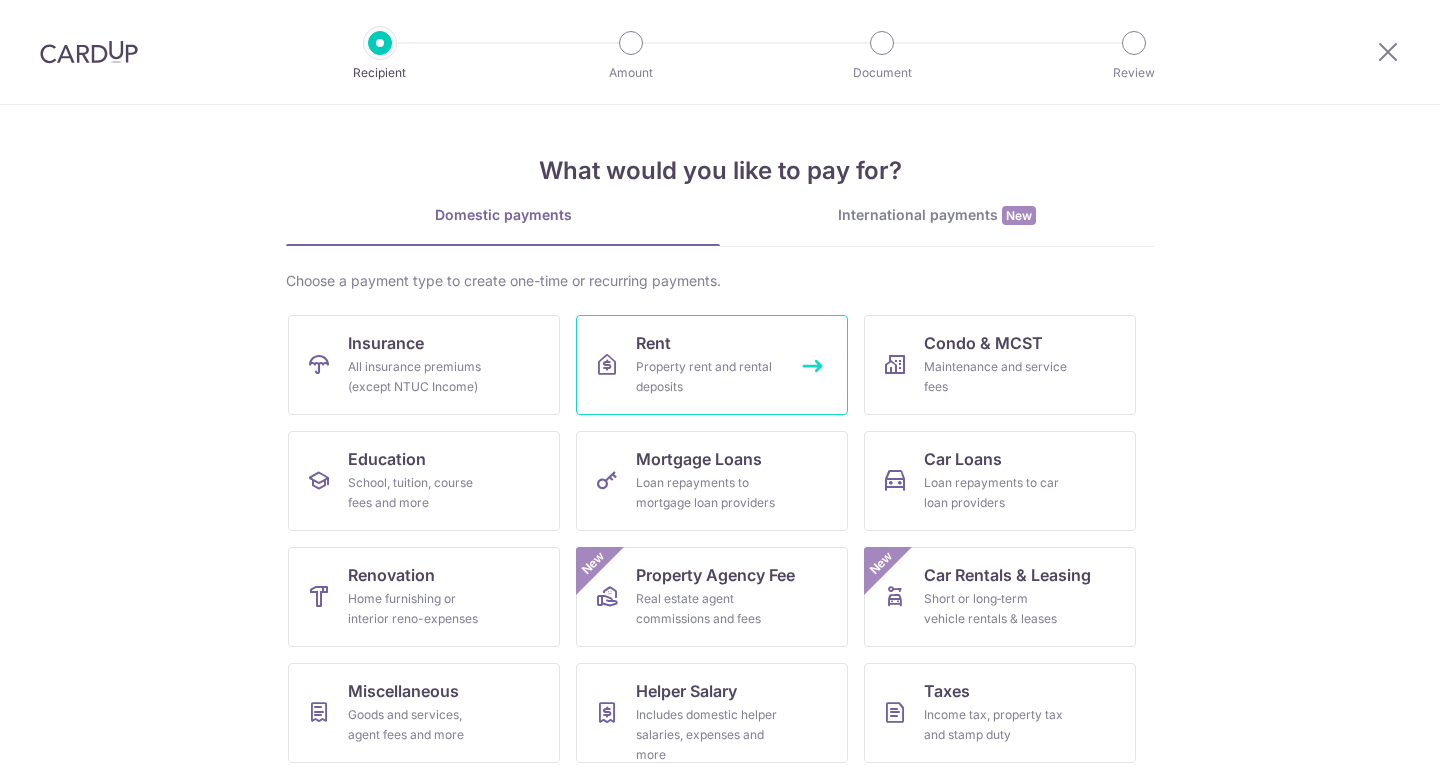 scroll, scrollTop: 0, scrollLeft: 0, axis: both 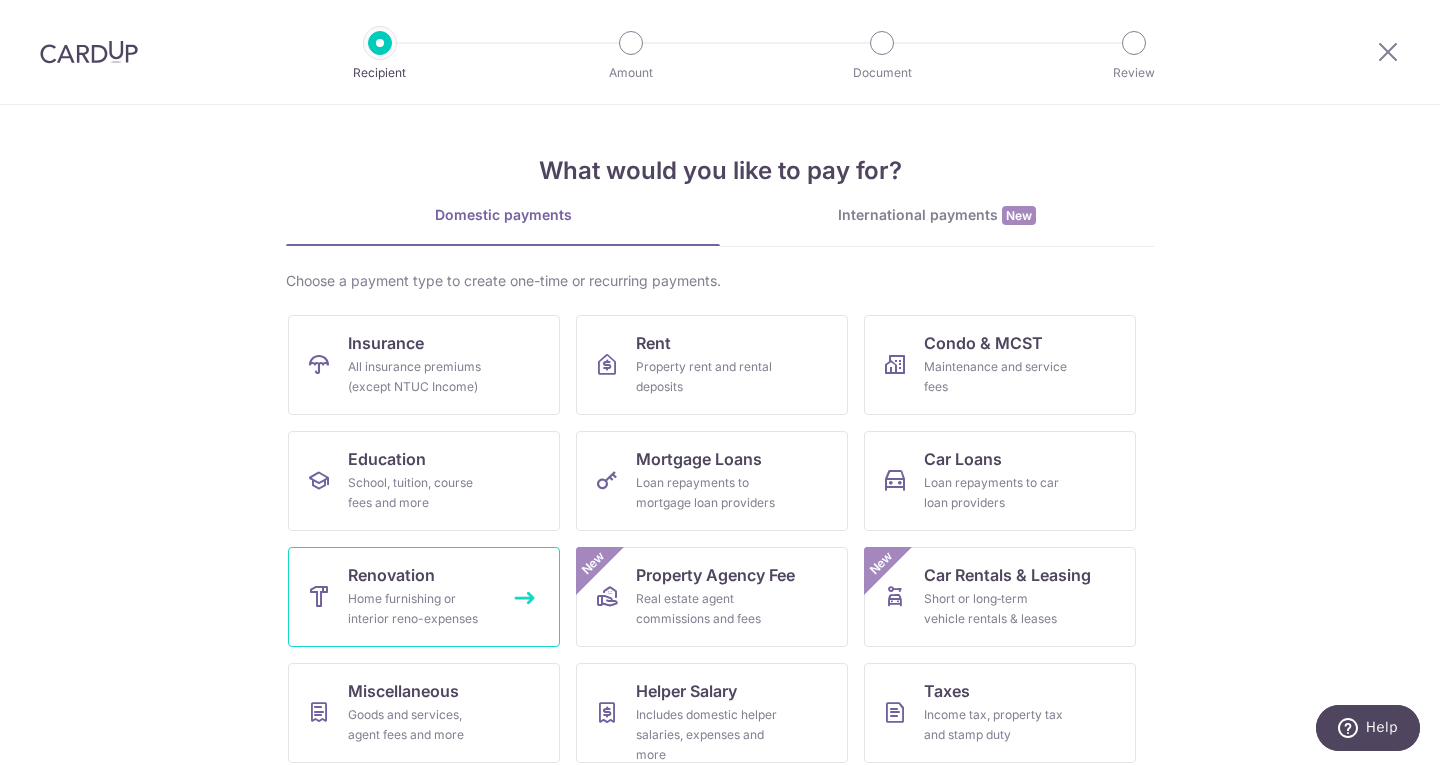 click on "Home furnishing or interior reno-expenses" at bounding box center [420, 609] 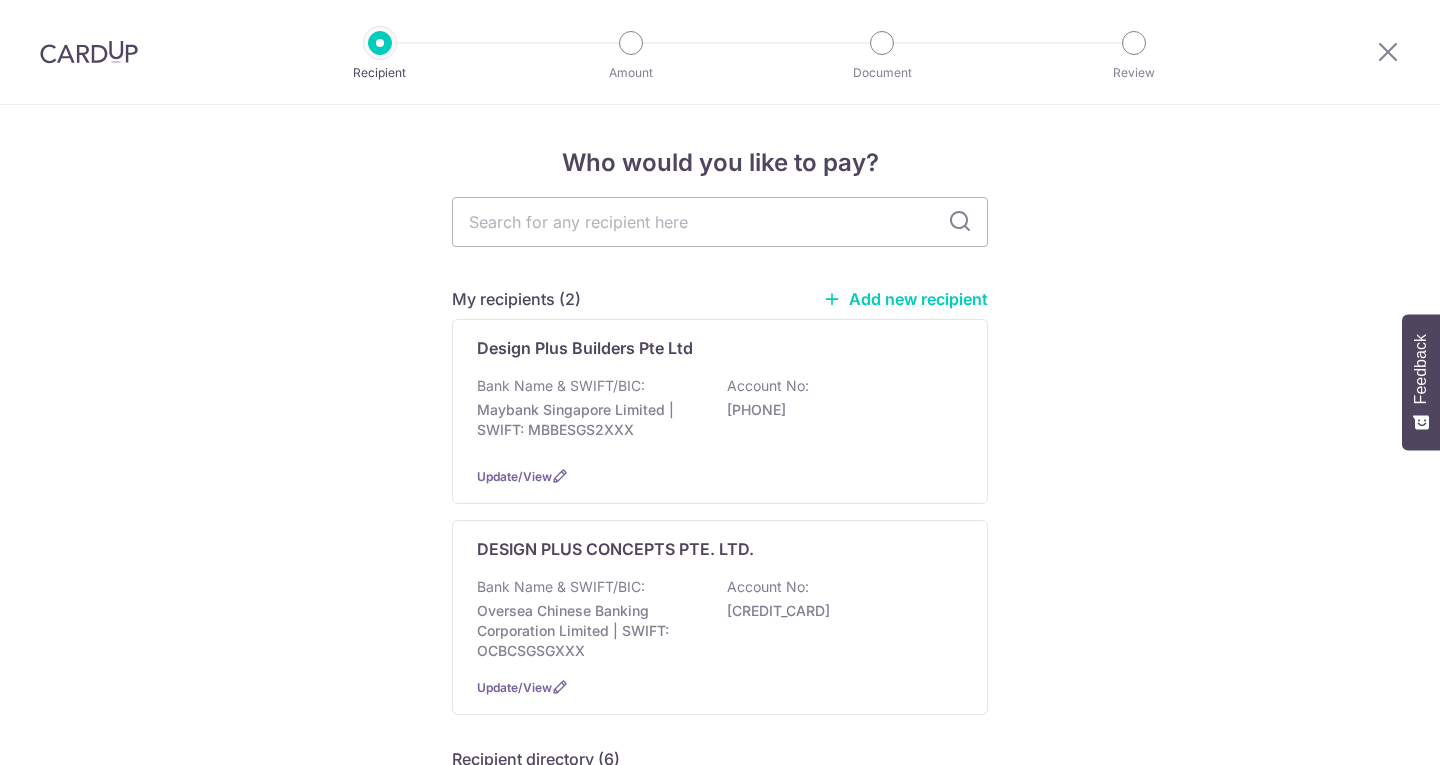 scroll, scrollTop: 0, scrollLeft: 0, axis: both 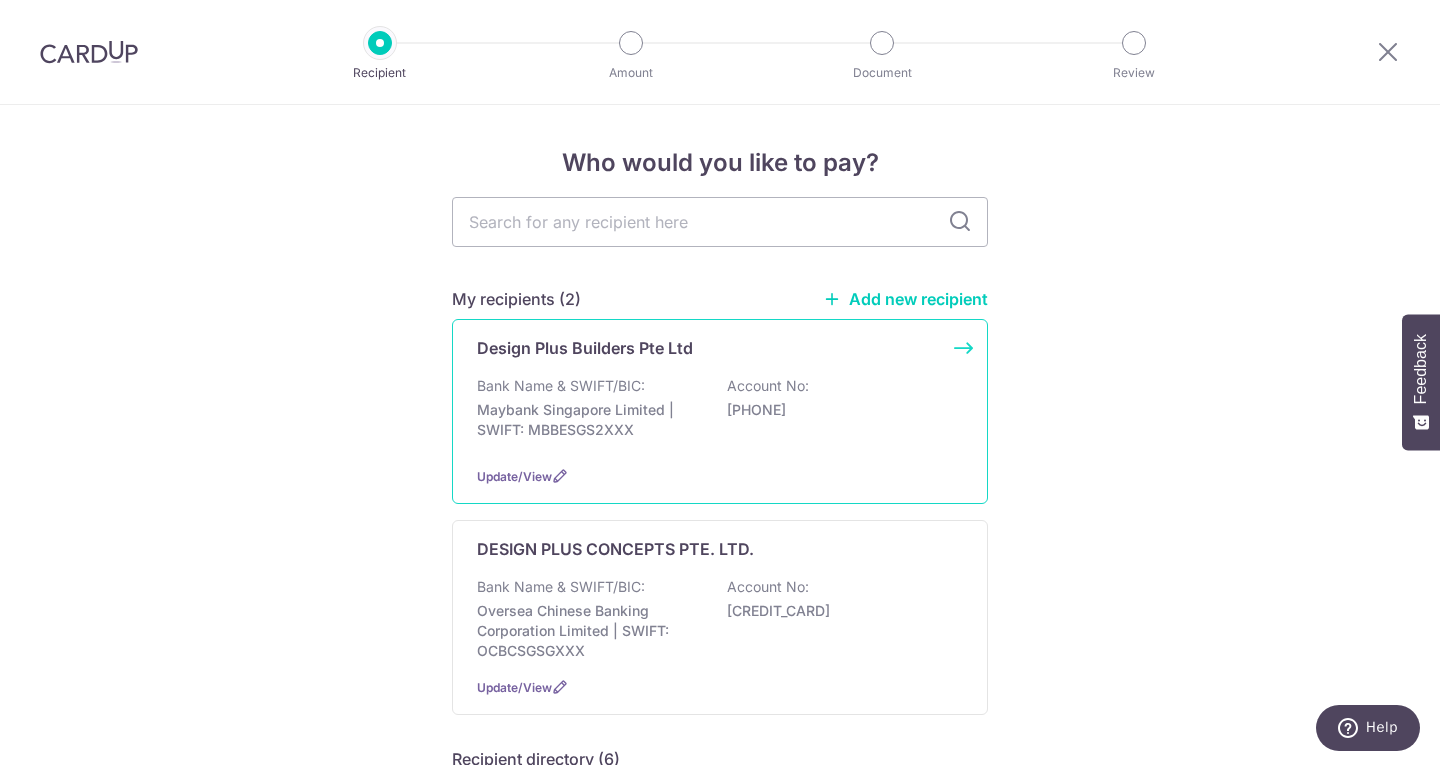click on "Design Plus Builders Pte Ltd" at bounding box center (585, 348) 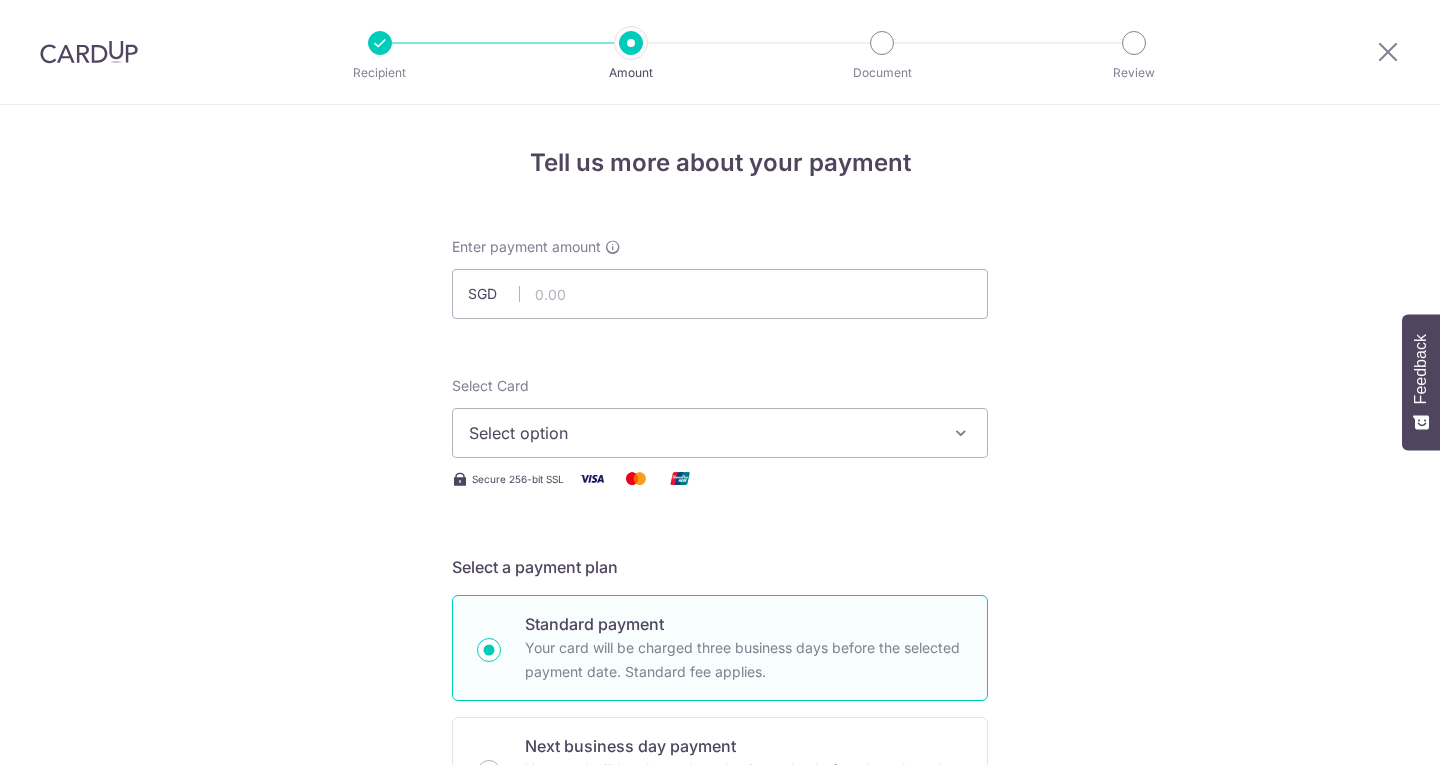 scroll, scrollTop: 0, scrollLeft: 0, axis: both 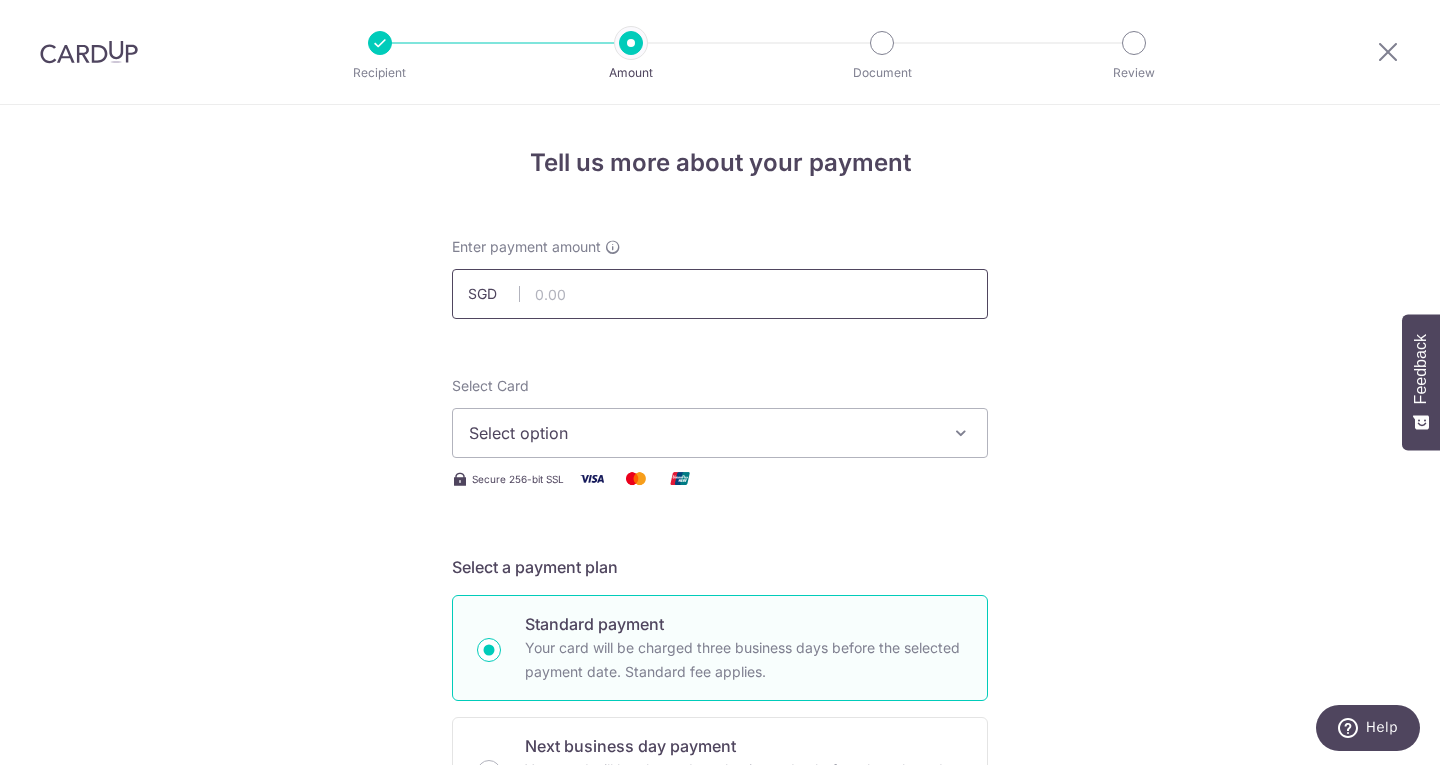 click at bounding box center (720, 294) 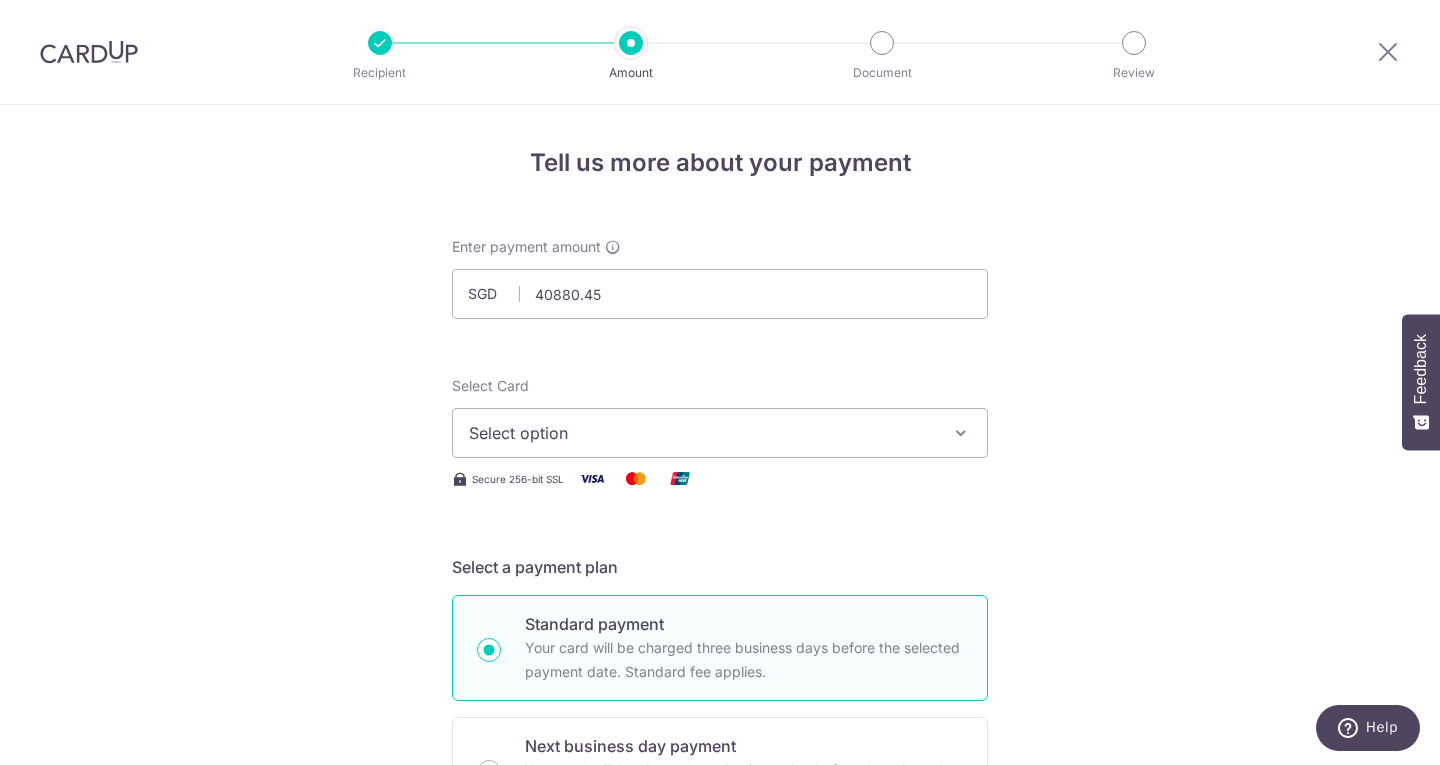 type on "40,880.45" 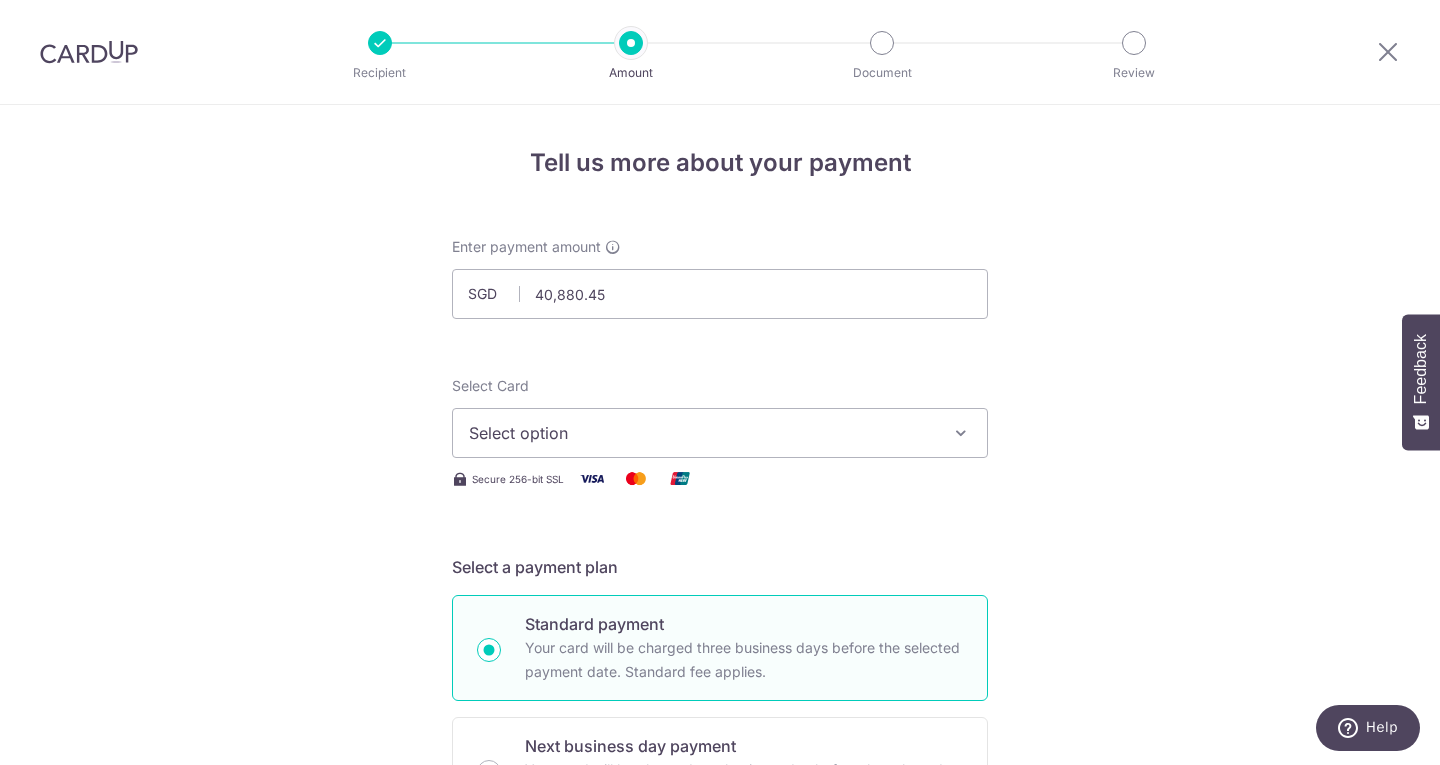click on "Enter payment amount
SGD
40,880.45
40880.45
Select Card
Select option
Add credit card
Your Cards
**** 8817
Secure 256-bit SSL
Text
New card details
Card
Secure 256-bit SSL" at bounding box center (720, 1095) 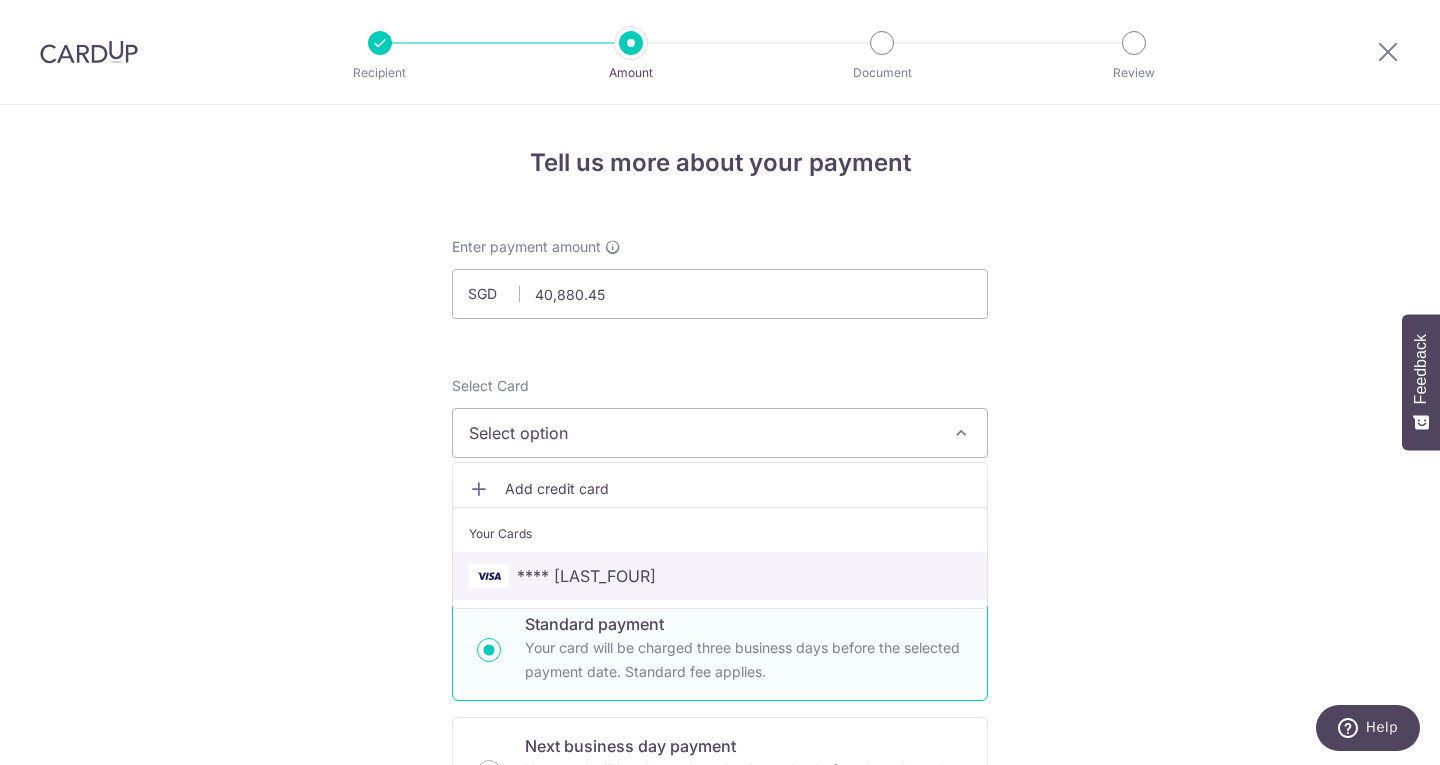 click on "**** 8817" at bounding box center (720, 576) 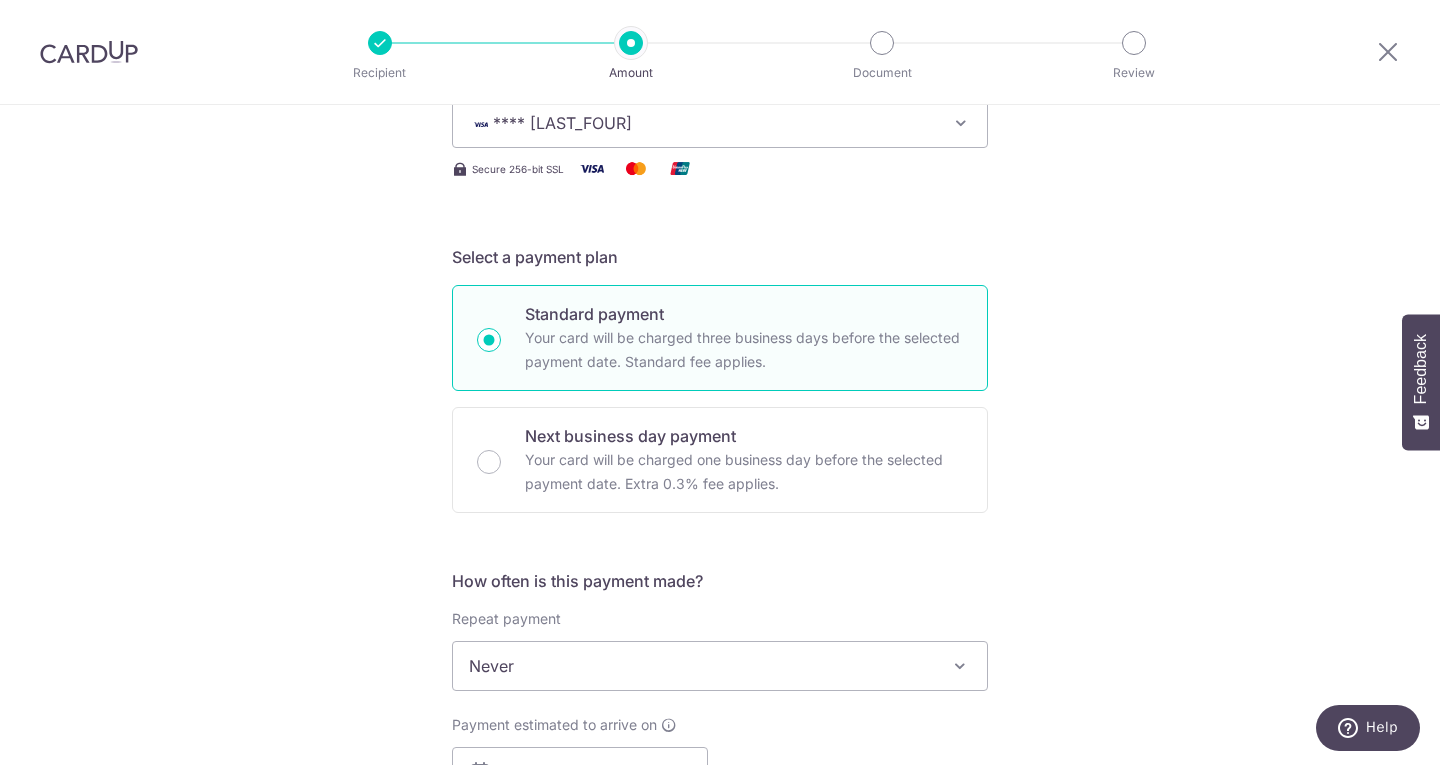scroll, scrollTop: 500, scrollLeft: 0, axis: vertical 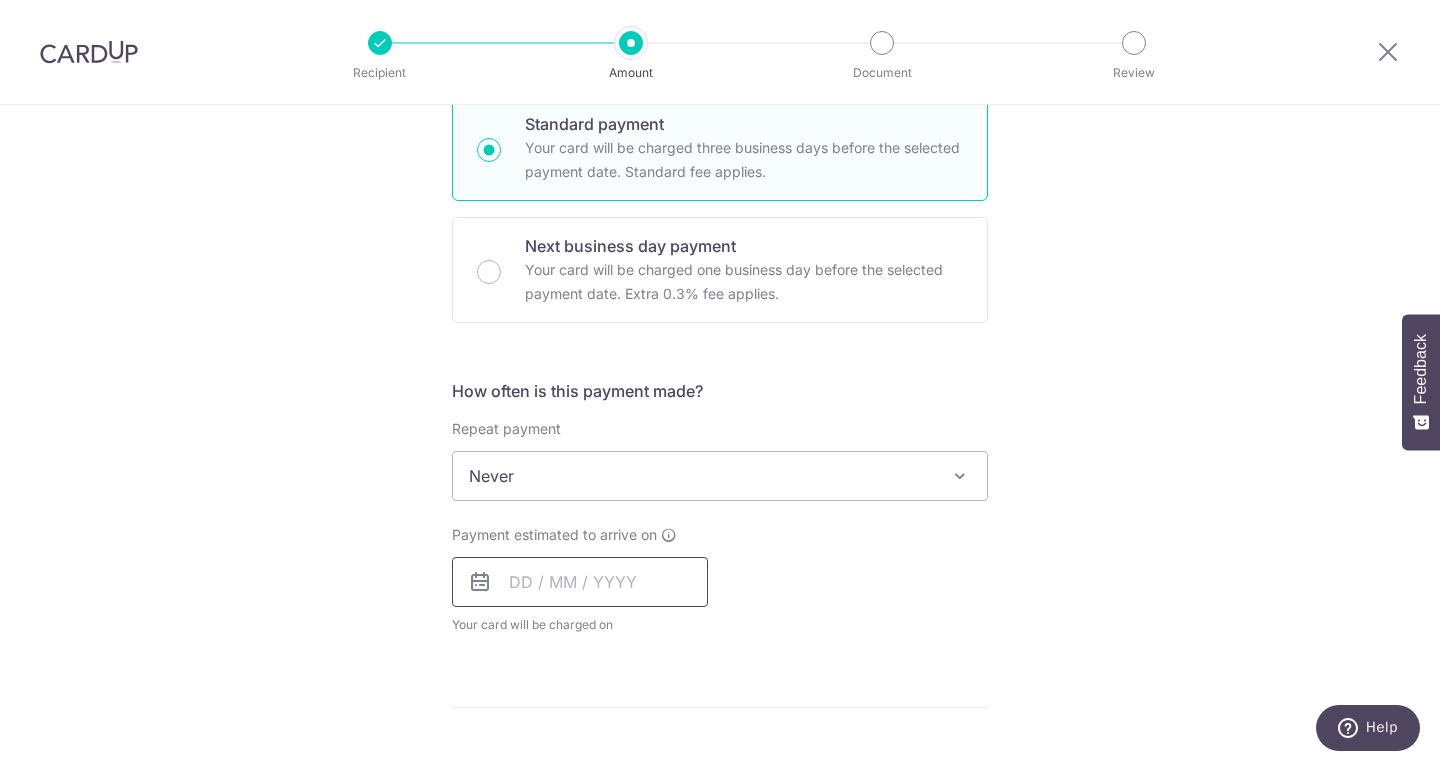 click at bounding box center (580, 582) 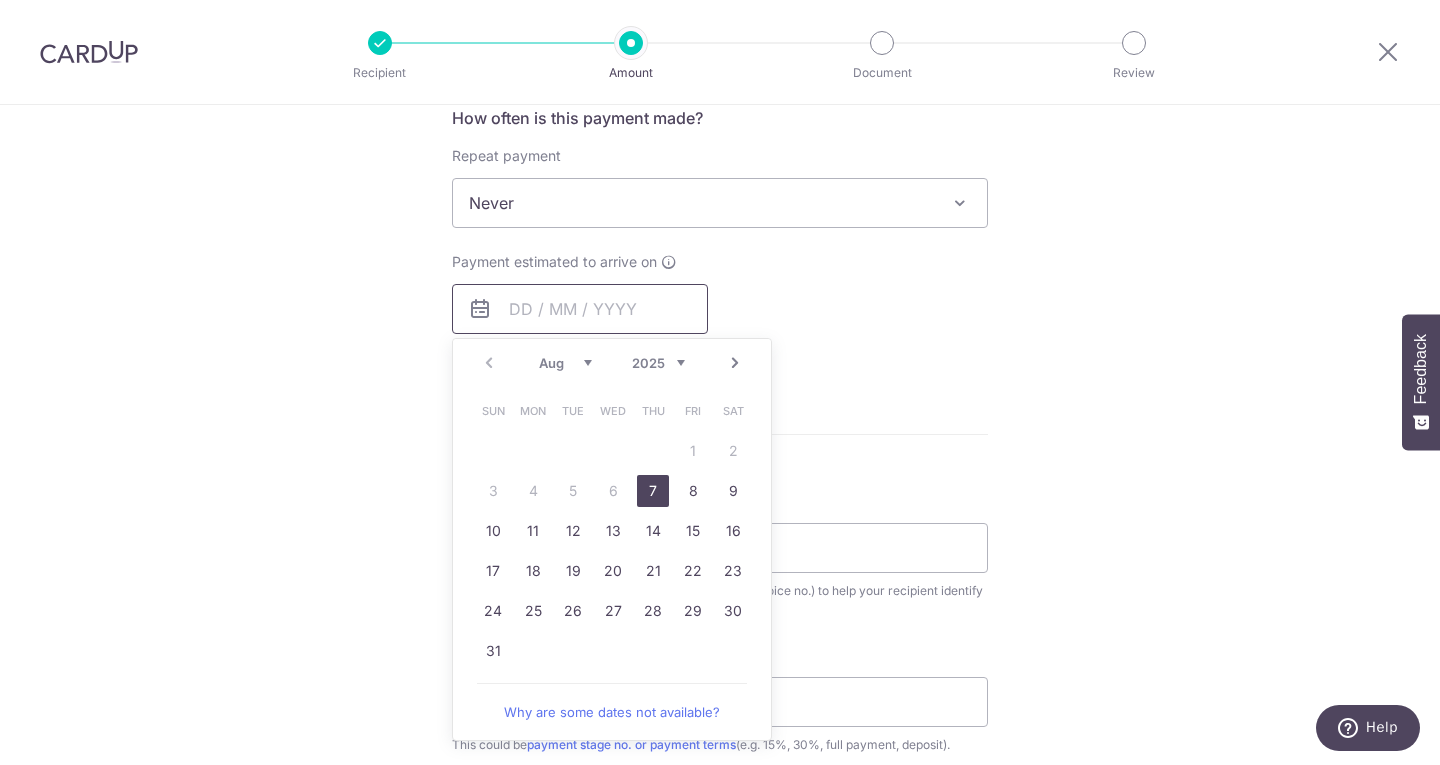 scroll, scrollTop: 800, scrollLeft: 0, axis: vertical 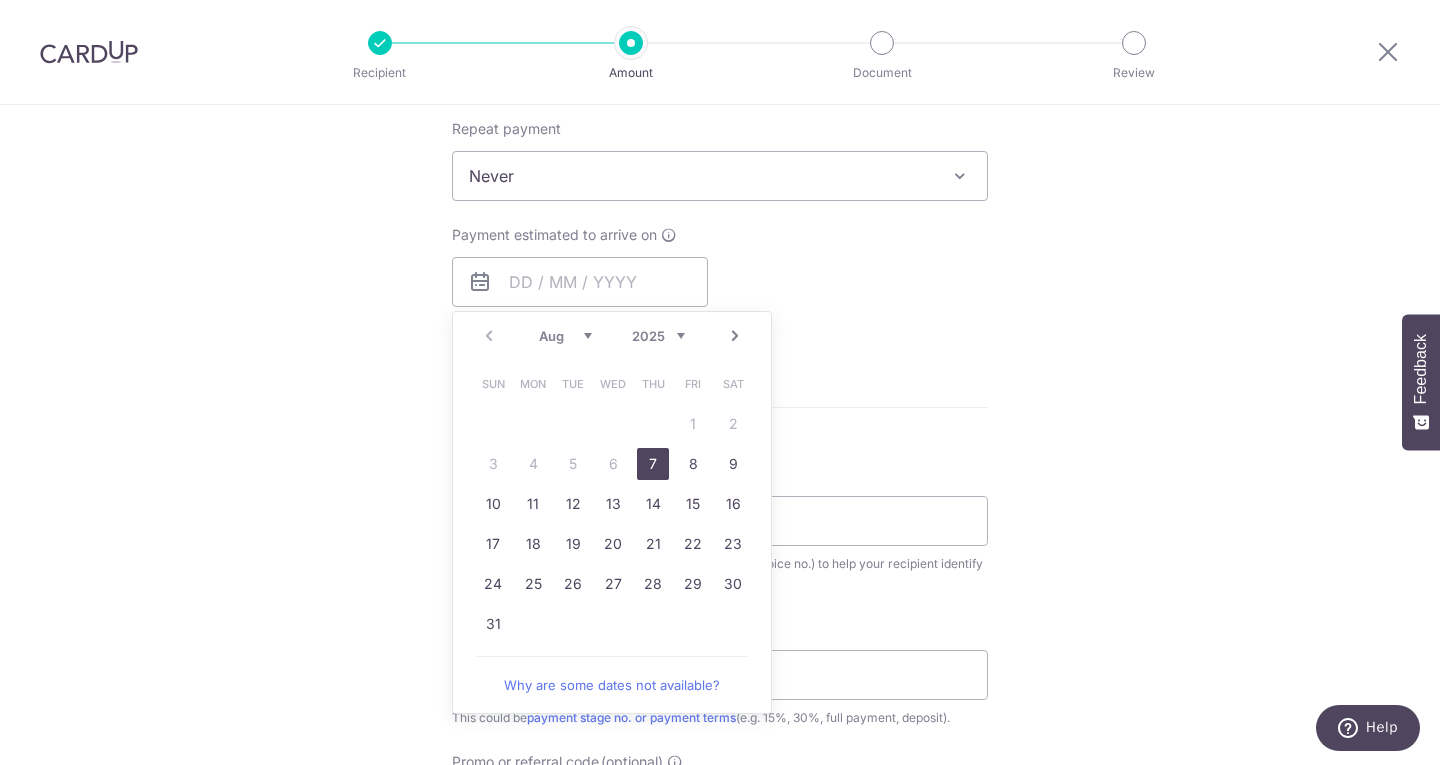 click on "7" at bounding box center (653, 464) 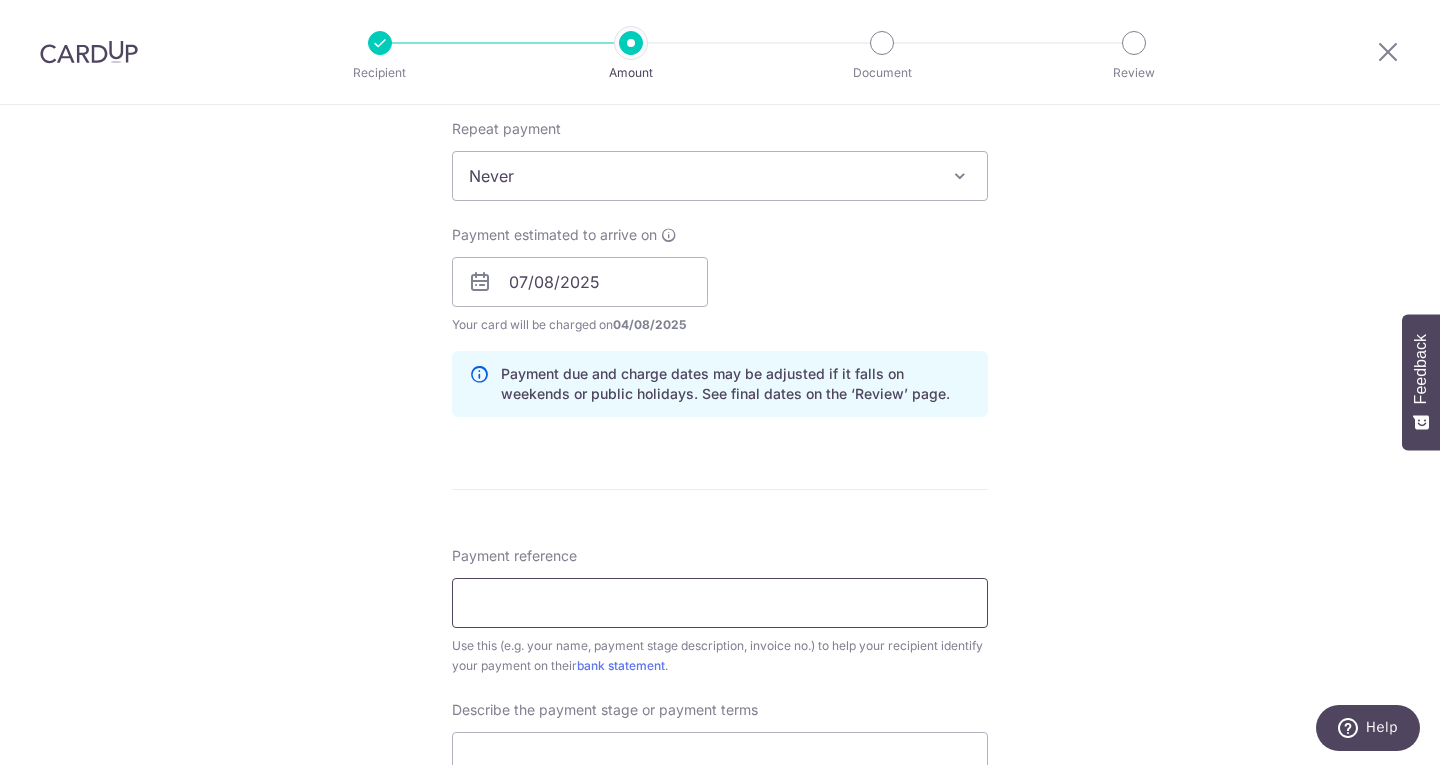 click on "Payment reference" at bounding box center (720, 603) 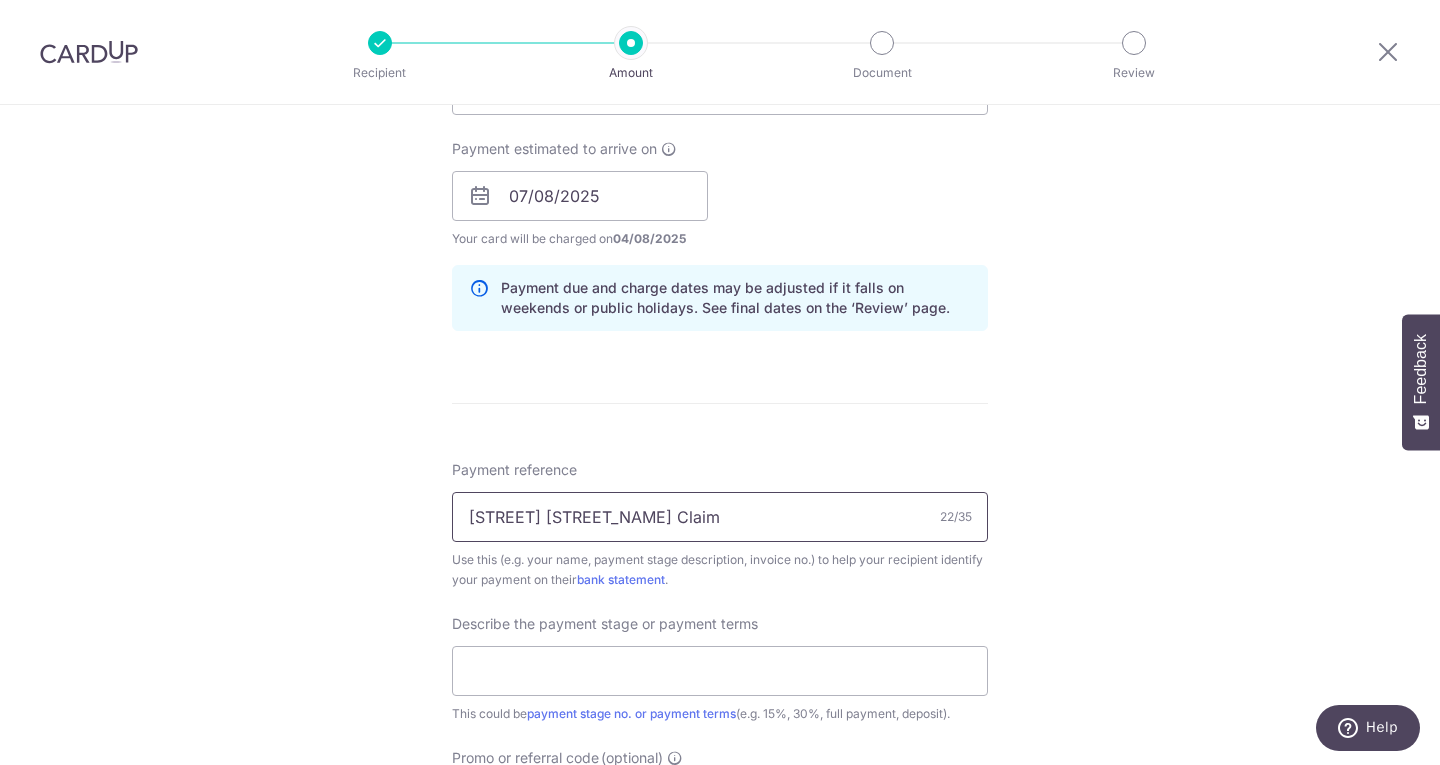 scroll, scrollTop: 1000, scrollLeft: 0, axis: vertical 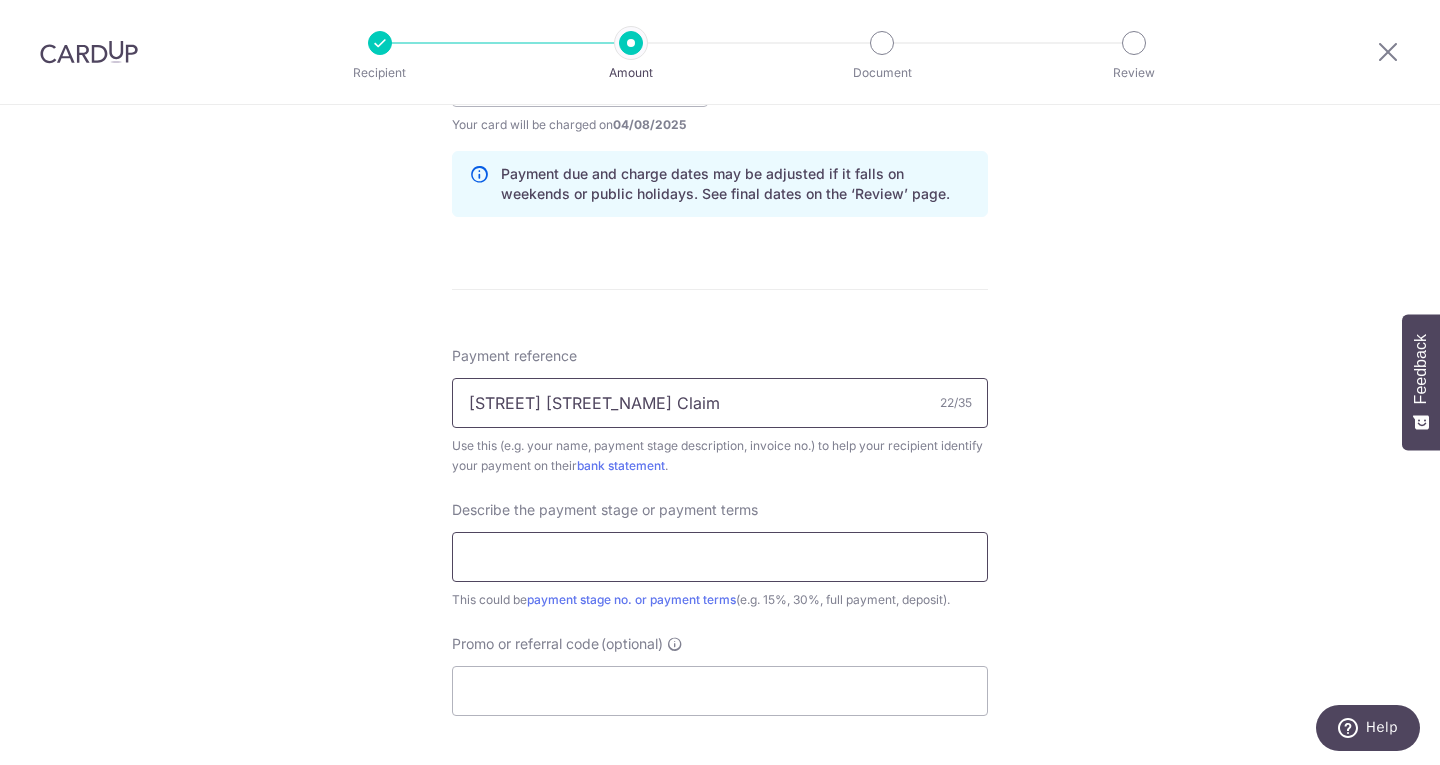 type on "Lowland Road Jul Claim" 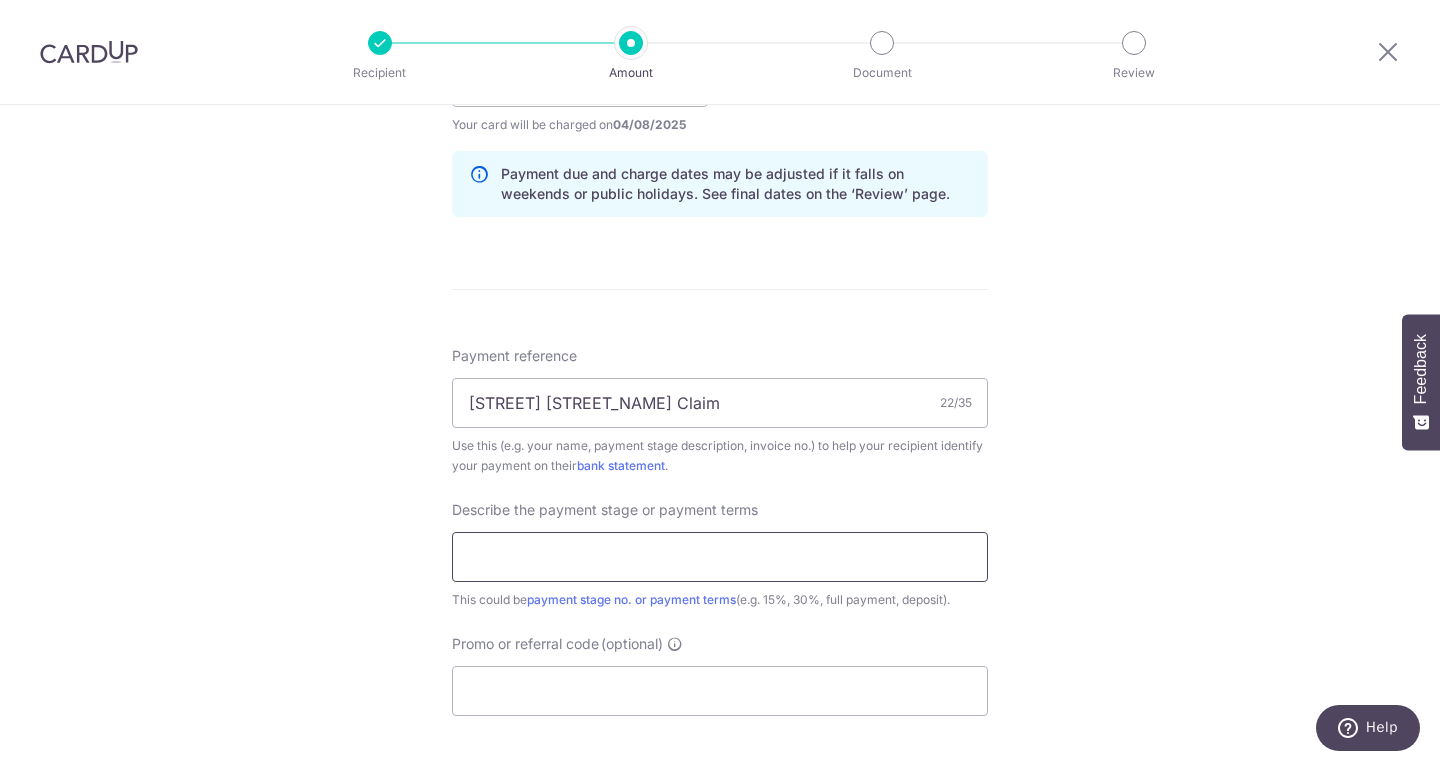 click at bounding box center [720, 557] 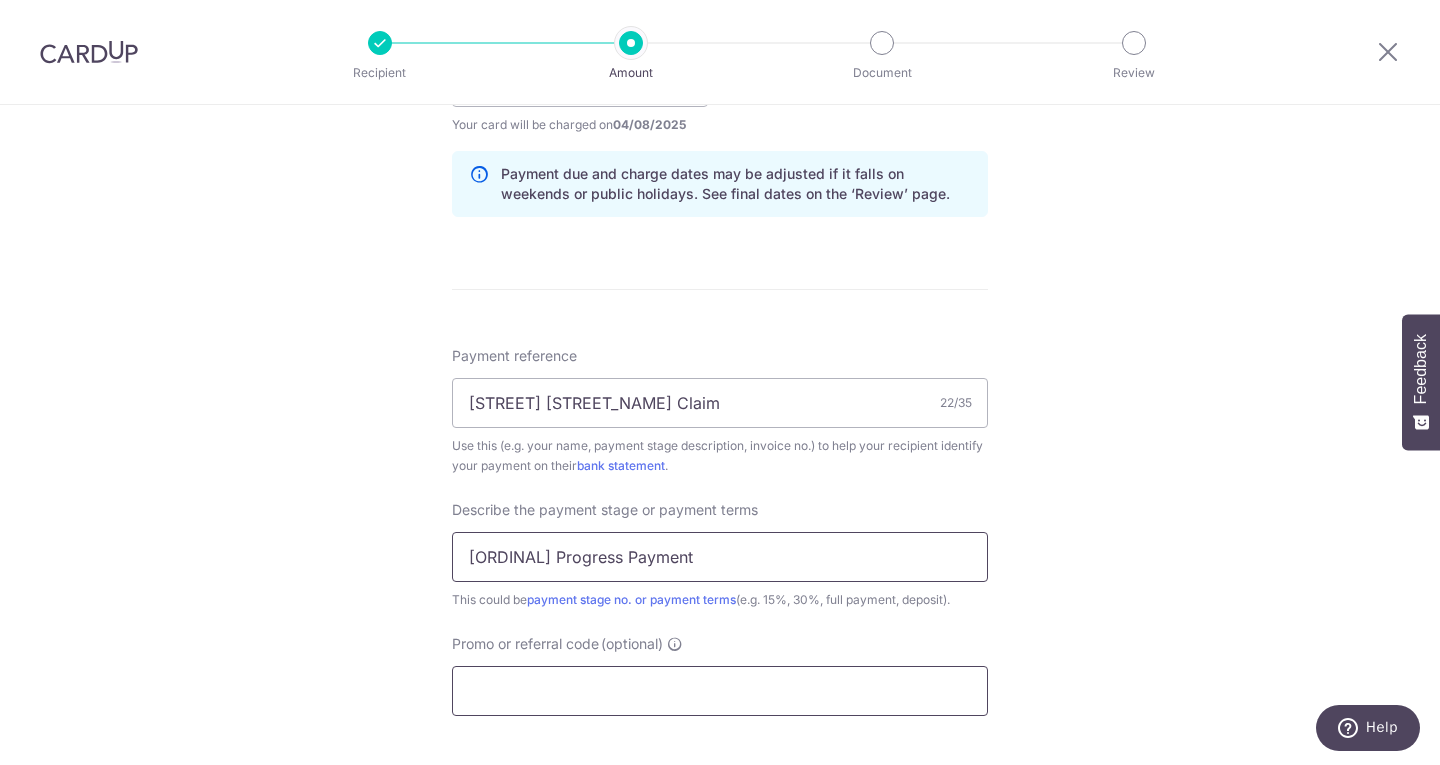 type on "8th Progress Payment" 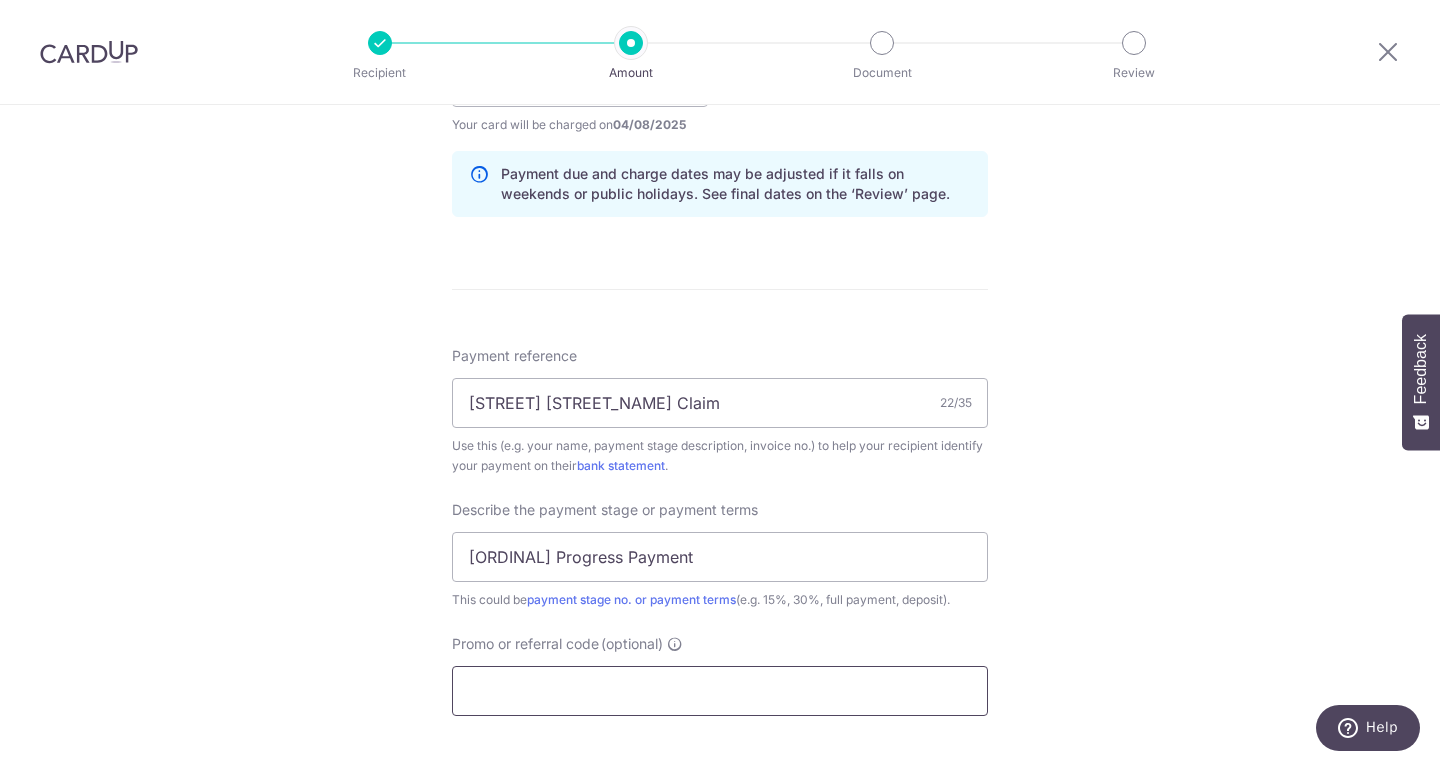 click on "Promo or referral code
(optional)" at bounding box center [720, 691] 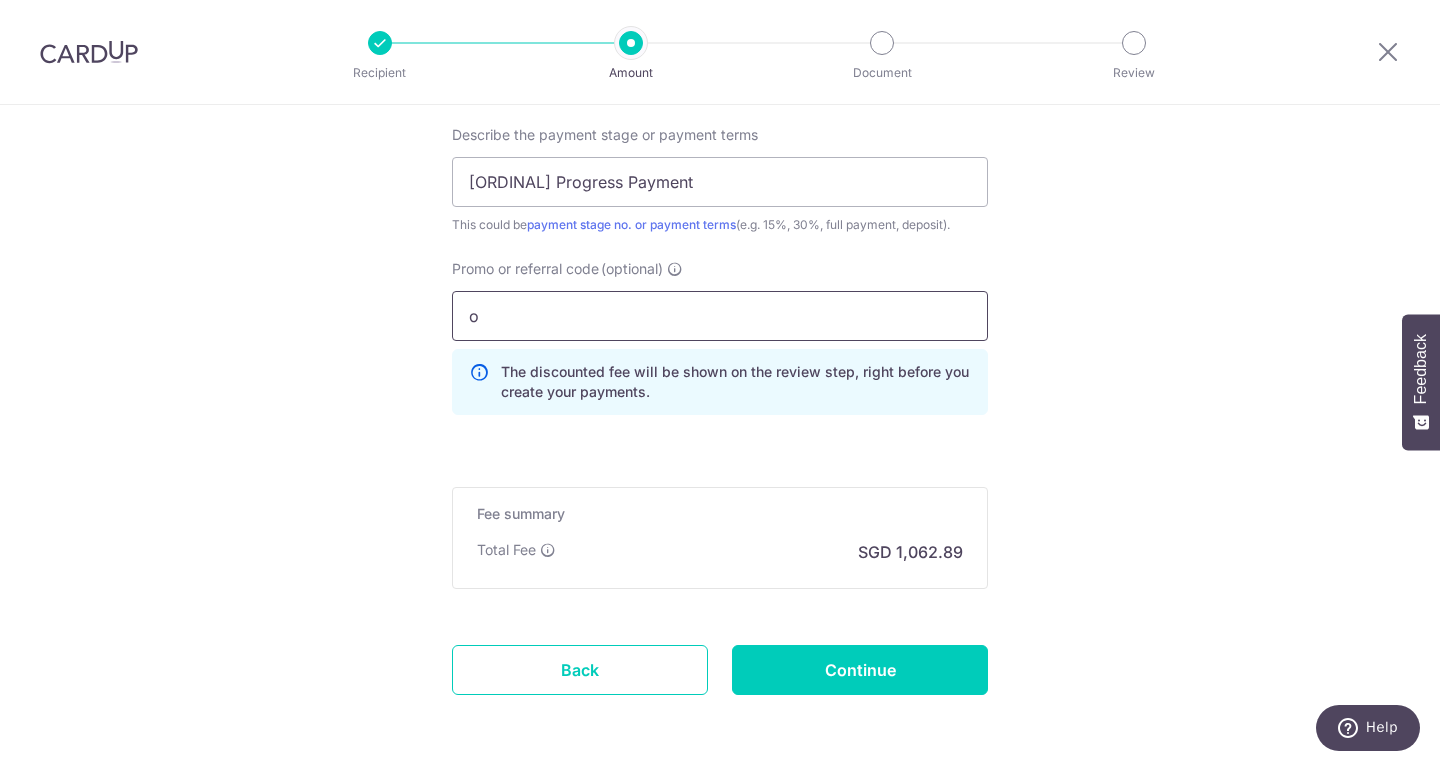 scroll, scrollTop: 1400, scrollLeft: 0, axis: vertical 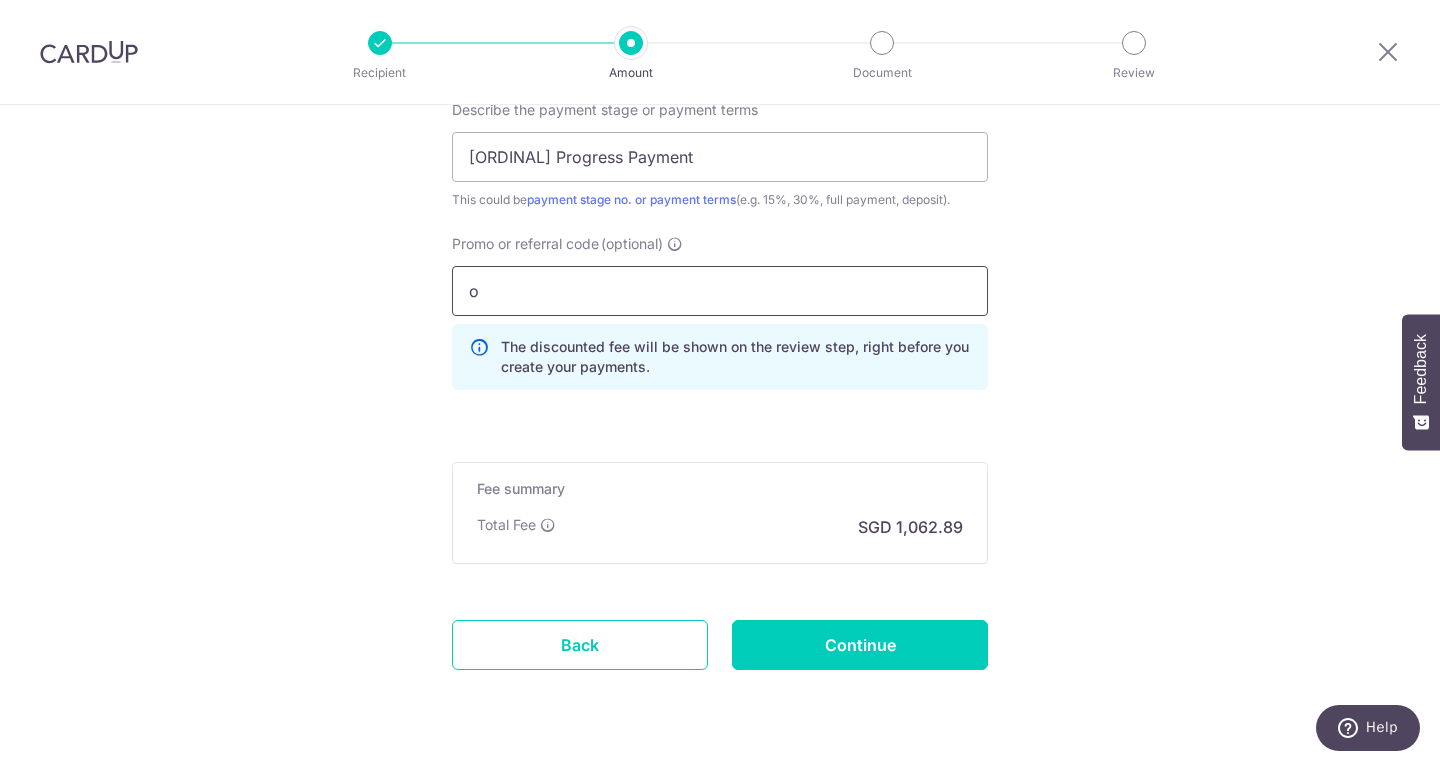 drag, startPoint x: 474, startPoint y: 290, endPoint x: 430, endPoint y: 292, distance: 44.04543 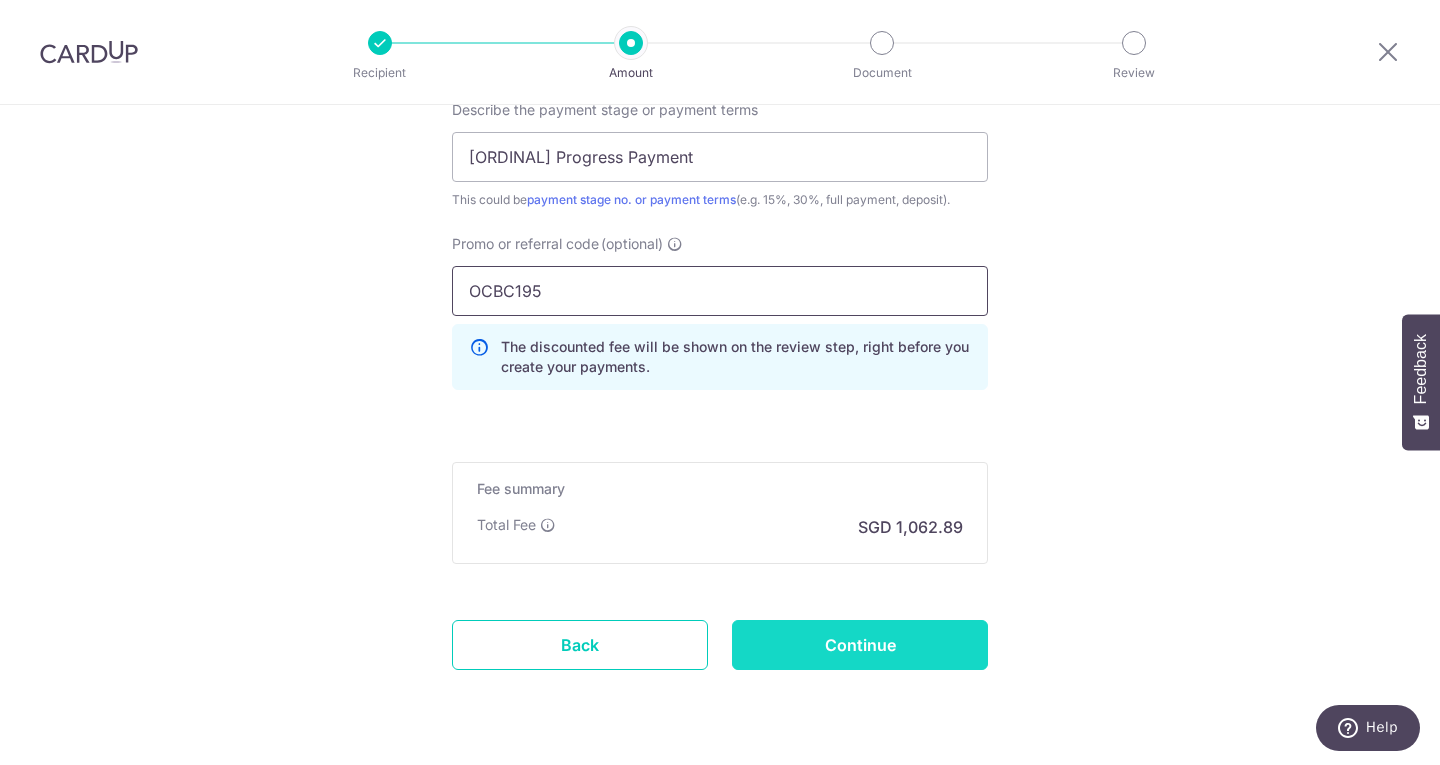 type on "OCBC195" 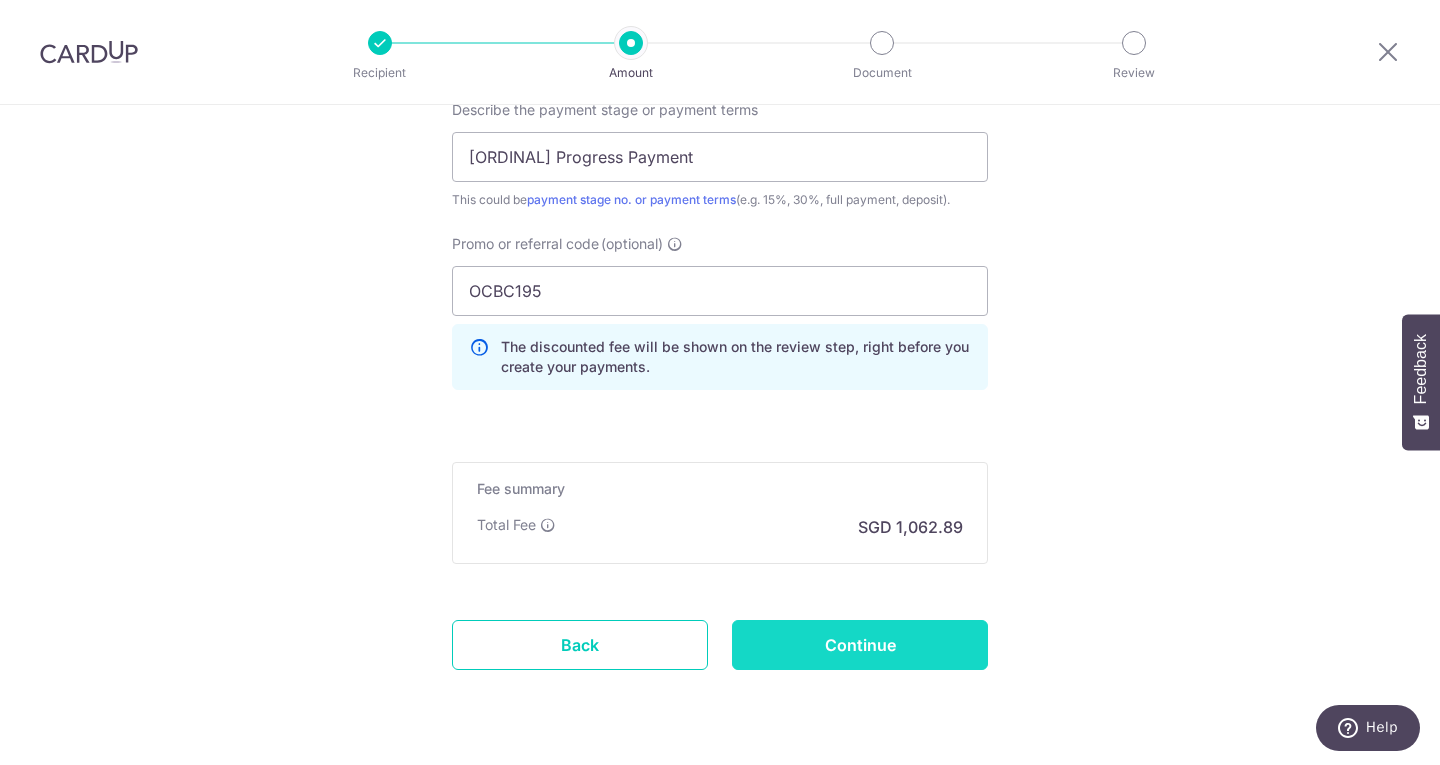 click on "Continue" at bounding box center (860, 645) 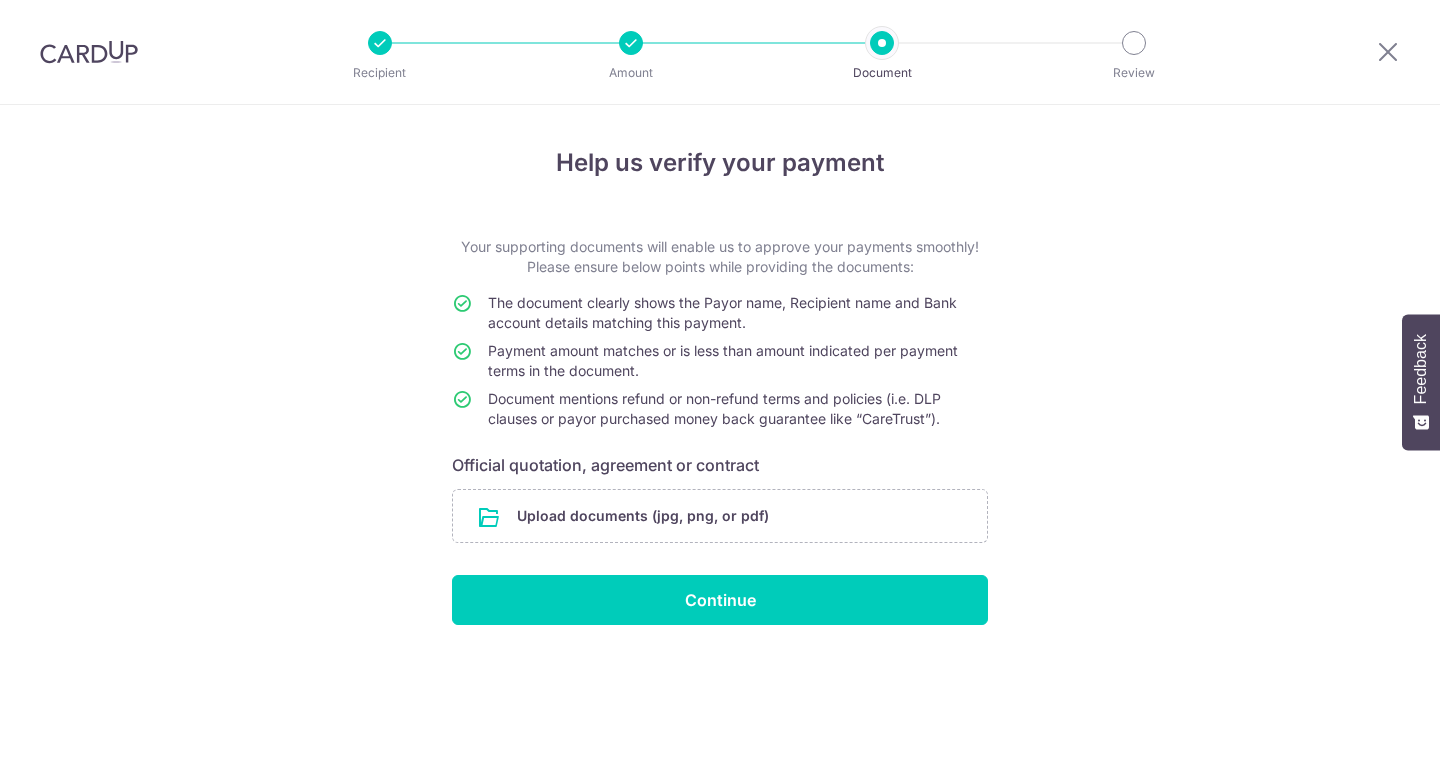 scroll, scrollTop: 0, scrollLeft: 0, axis: both 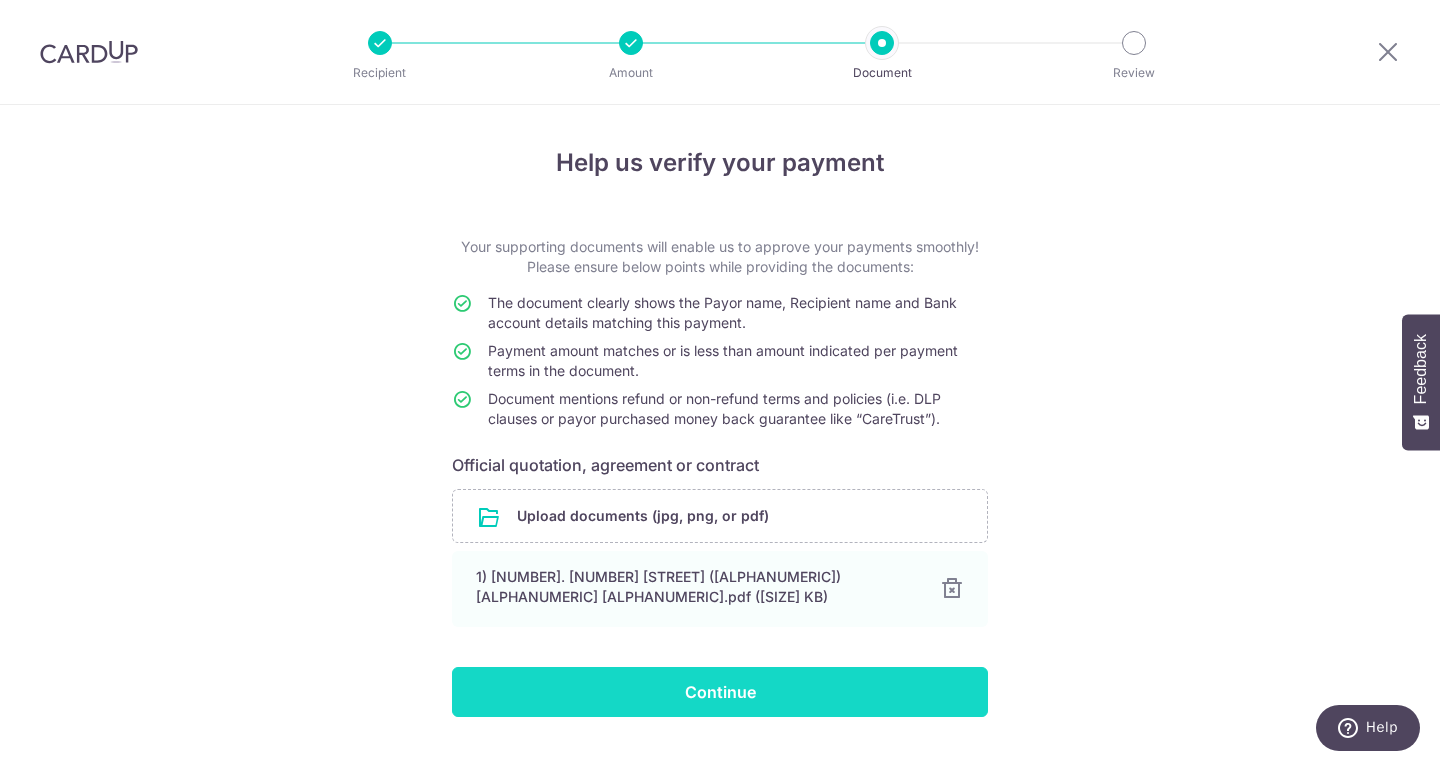 click on "Continue" at bounding box center (720, 692) 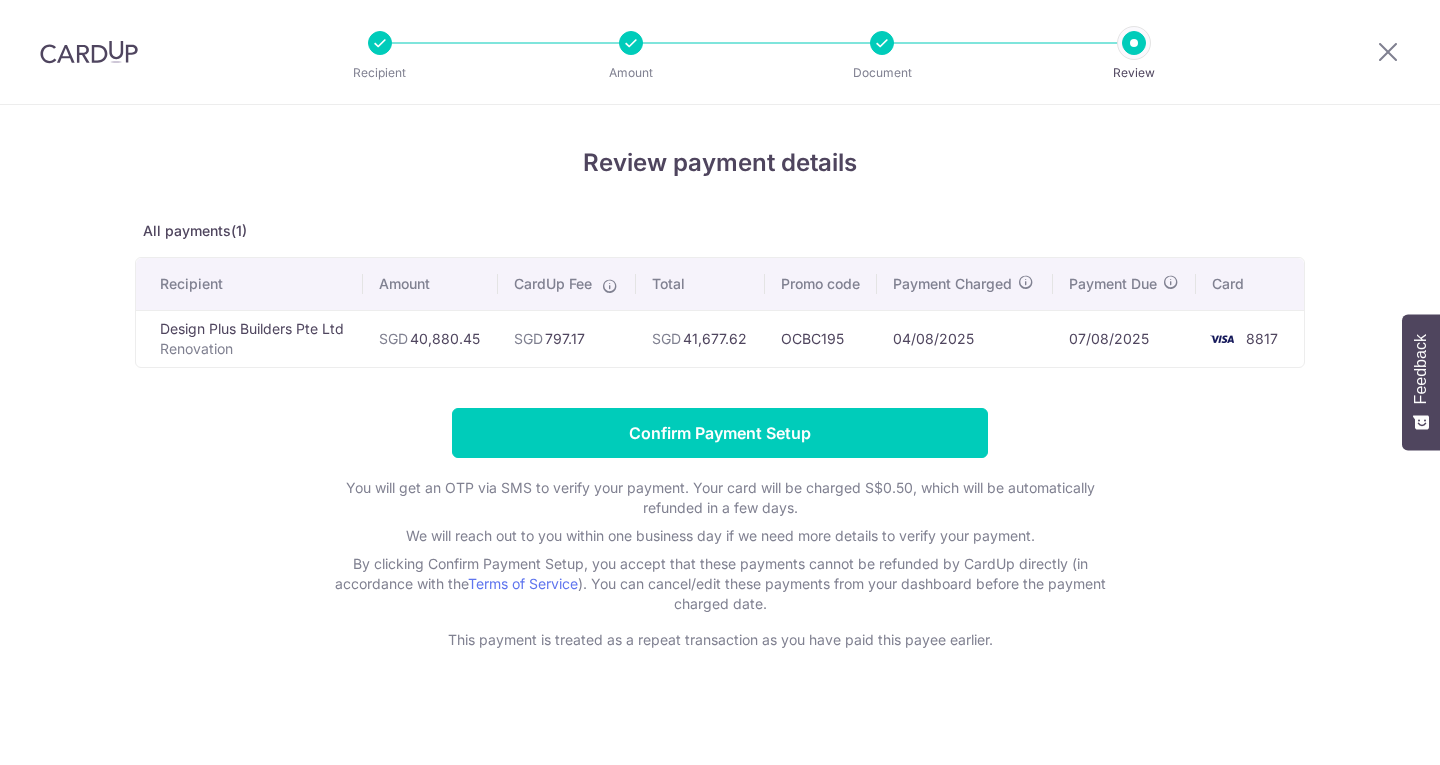 scroll, scrollTop: 0, scrollLeft: 0, axis: both 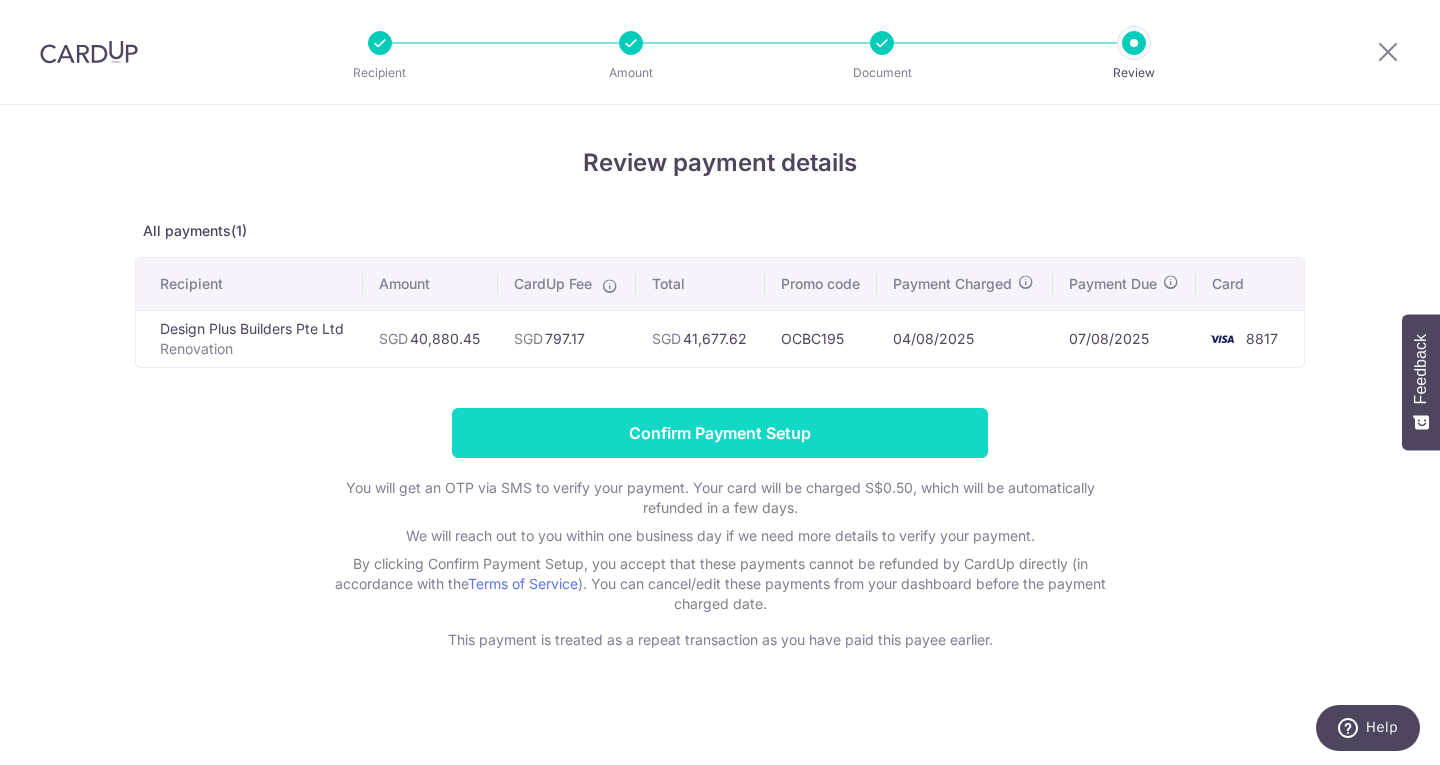 click on "Confirm Payment Setup" at bounding box center [720, 433] 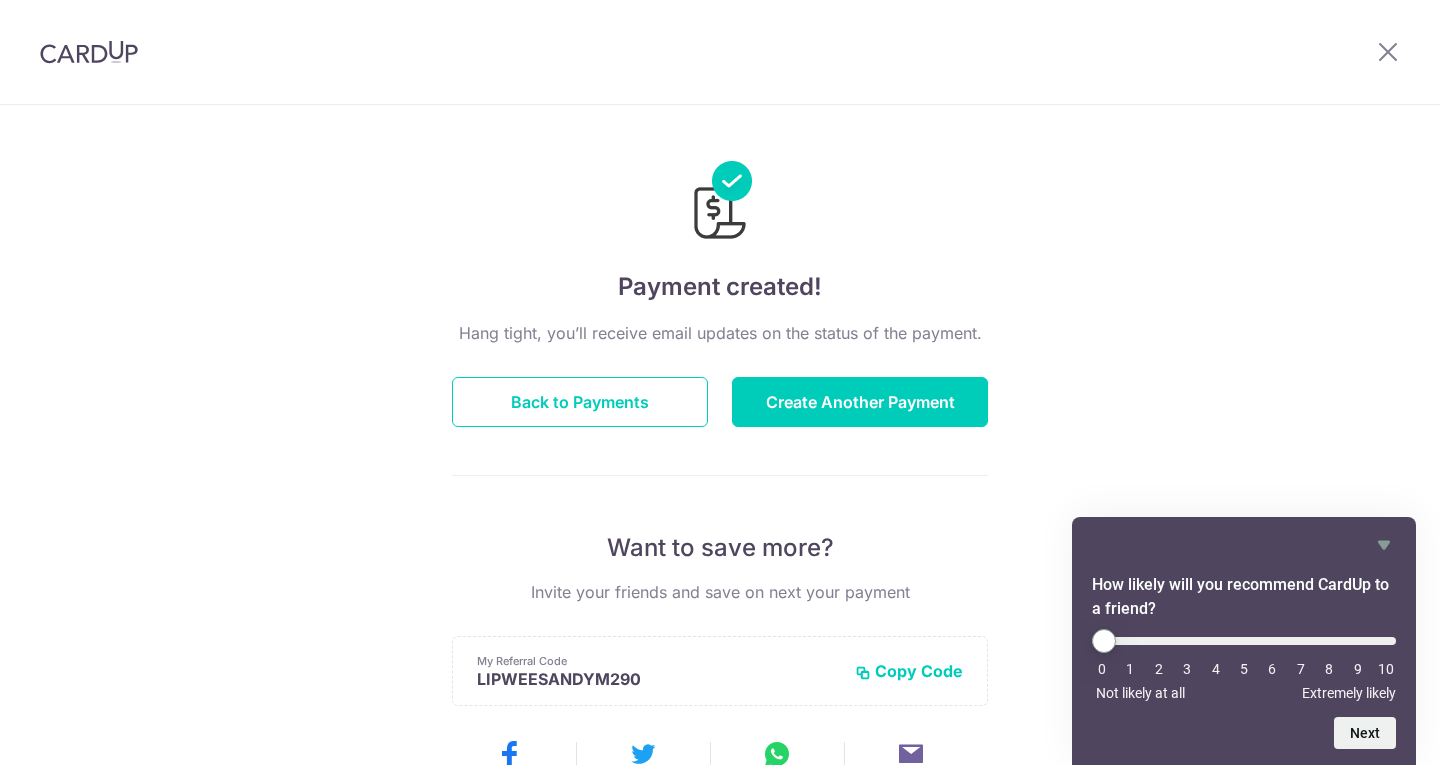 scroll, scrollTop: 0, scrollLeft: 0, axis: both 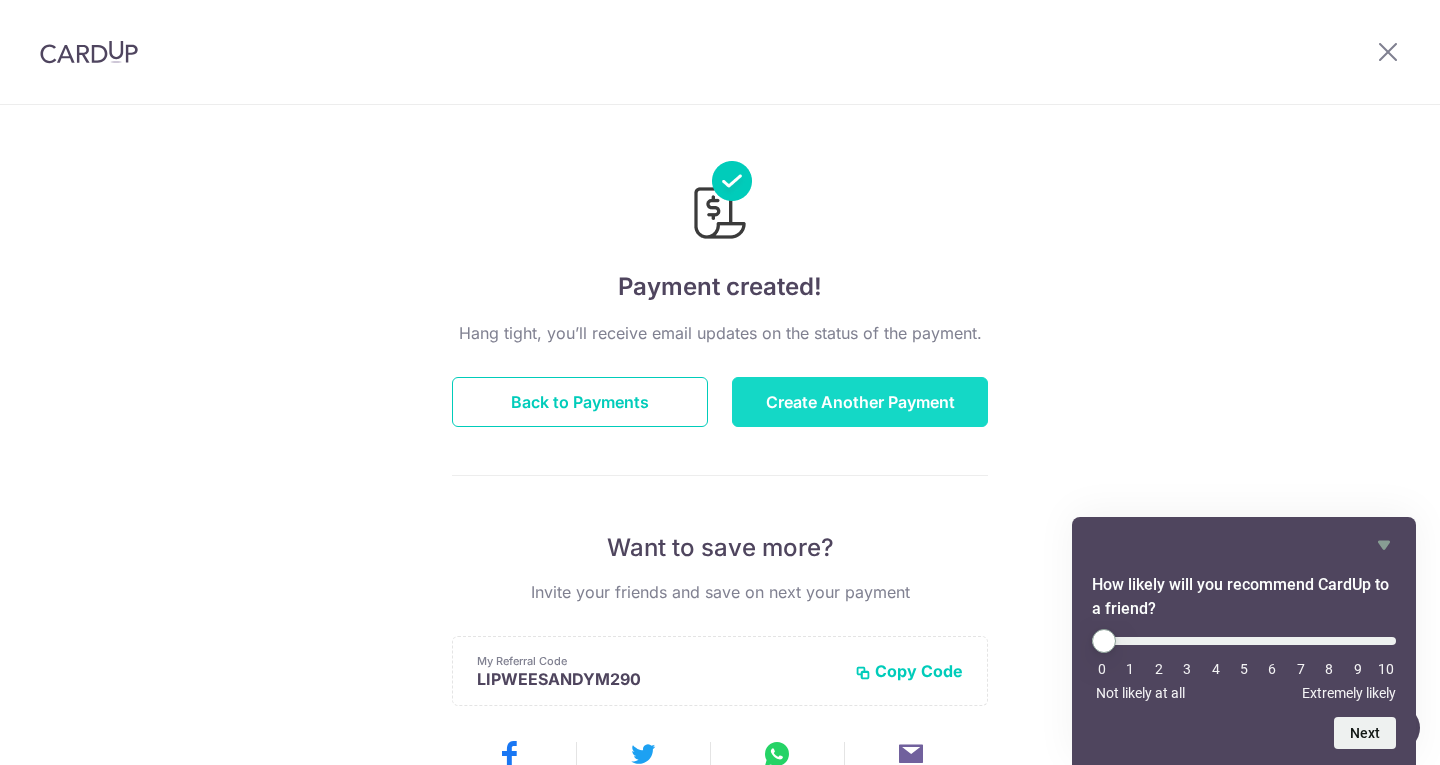 click on "Create Another Payment" at bounding box center (860, 402) 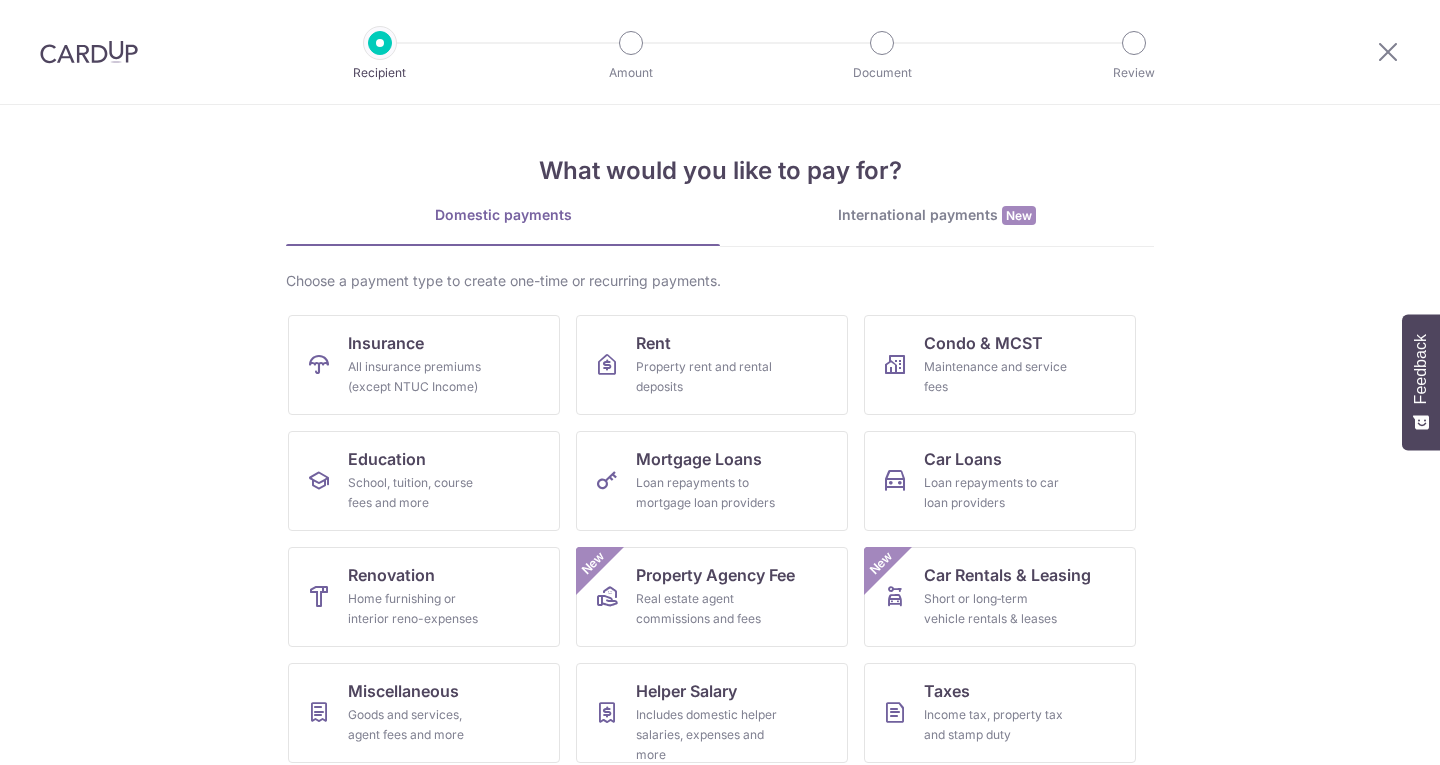 scroll, scrollTop: 0, scrollLeft: 0, axis: both 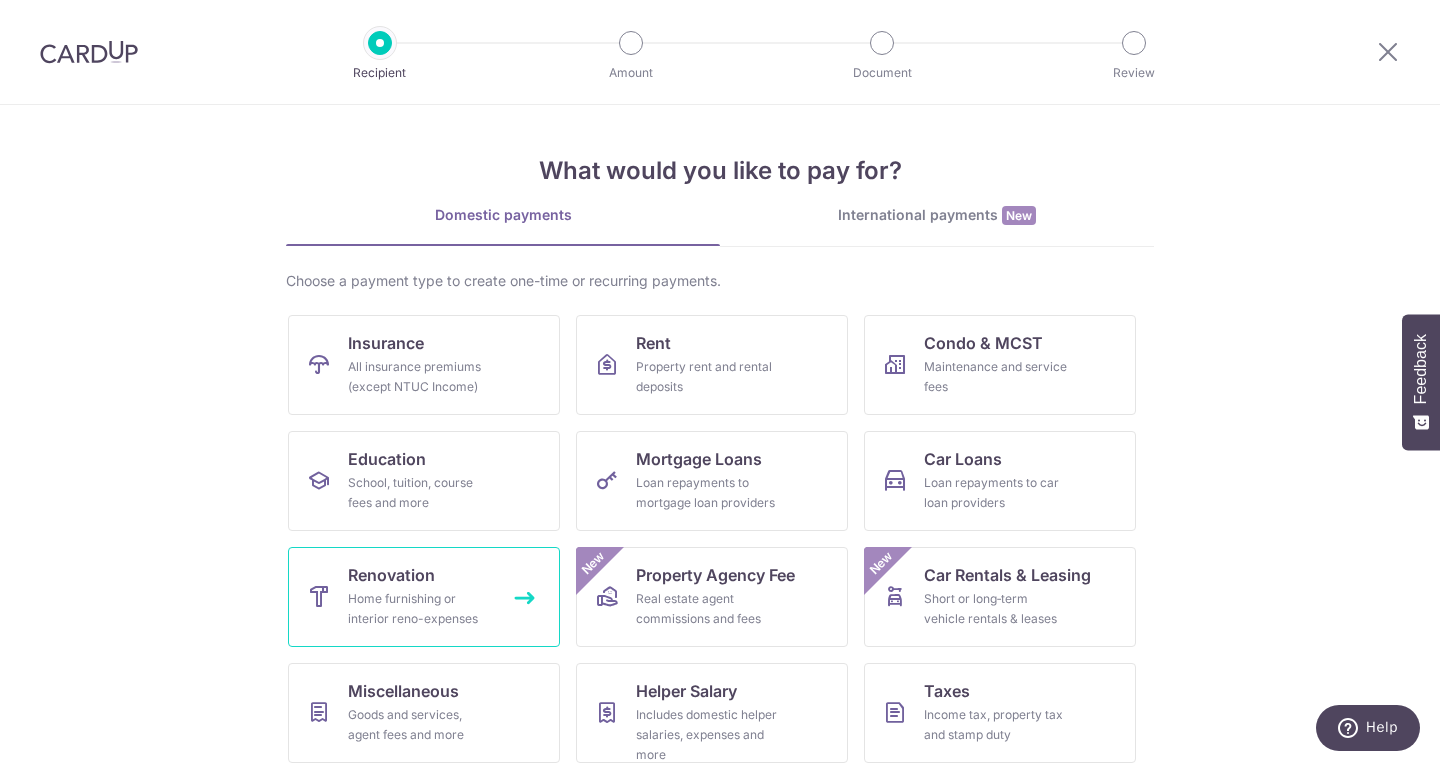 click on "Home furnishing or interior reno-expenses" at bounding box center [420, 609] 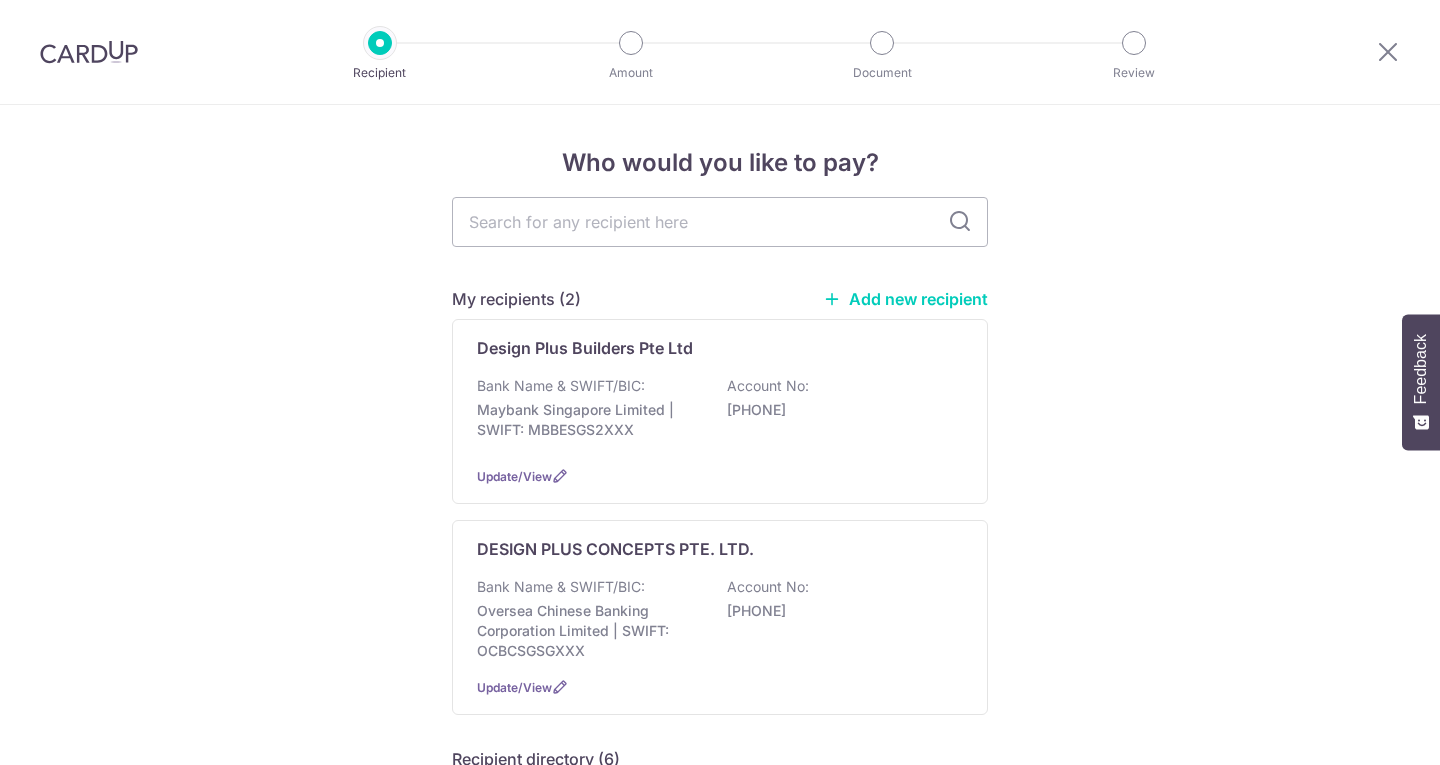 scroll, scrollTop: 0, scrollLeft: 0, axis: both 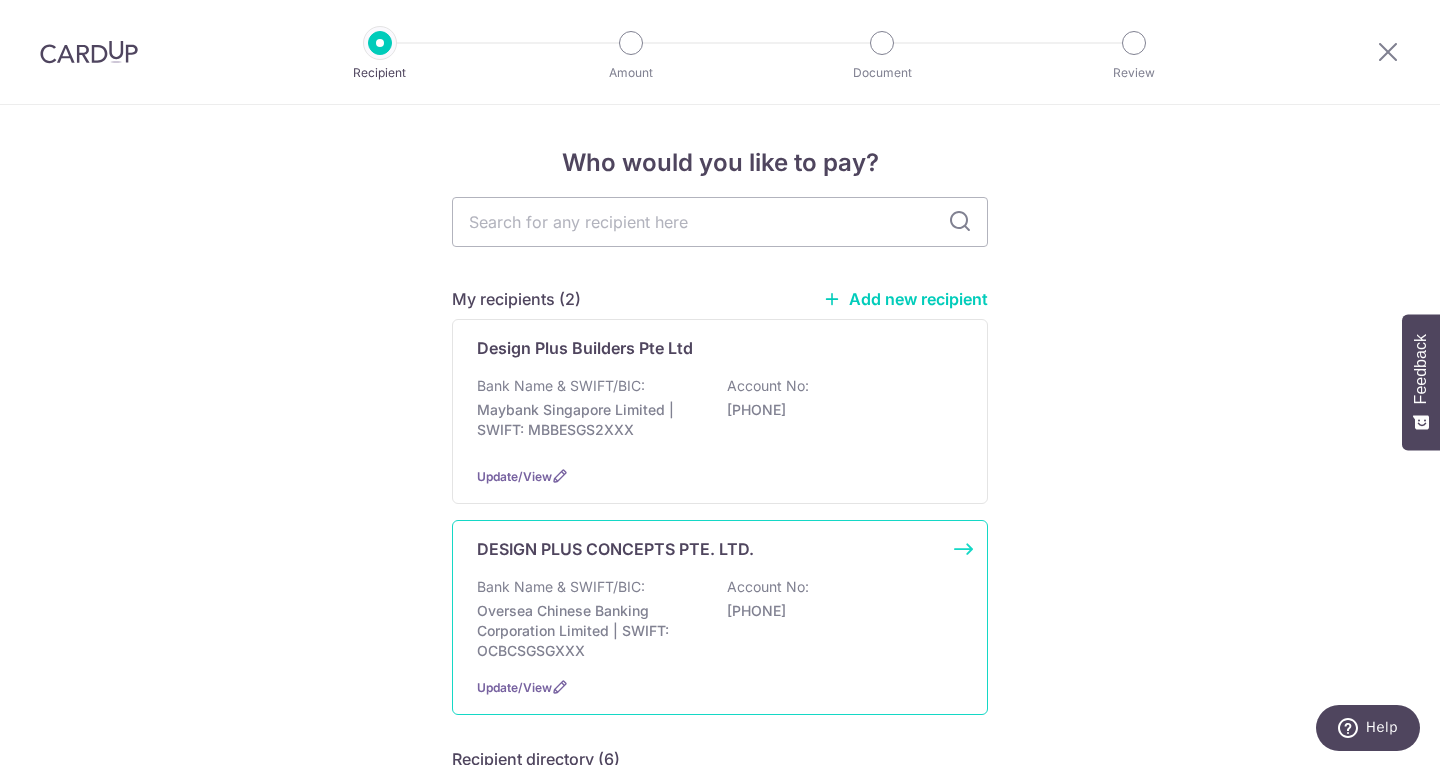 click on "DESIGN PLUS CONCEPTS PTE. LTD." at bounding box center [615, 549] 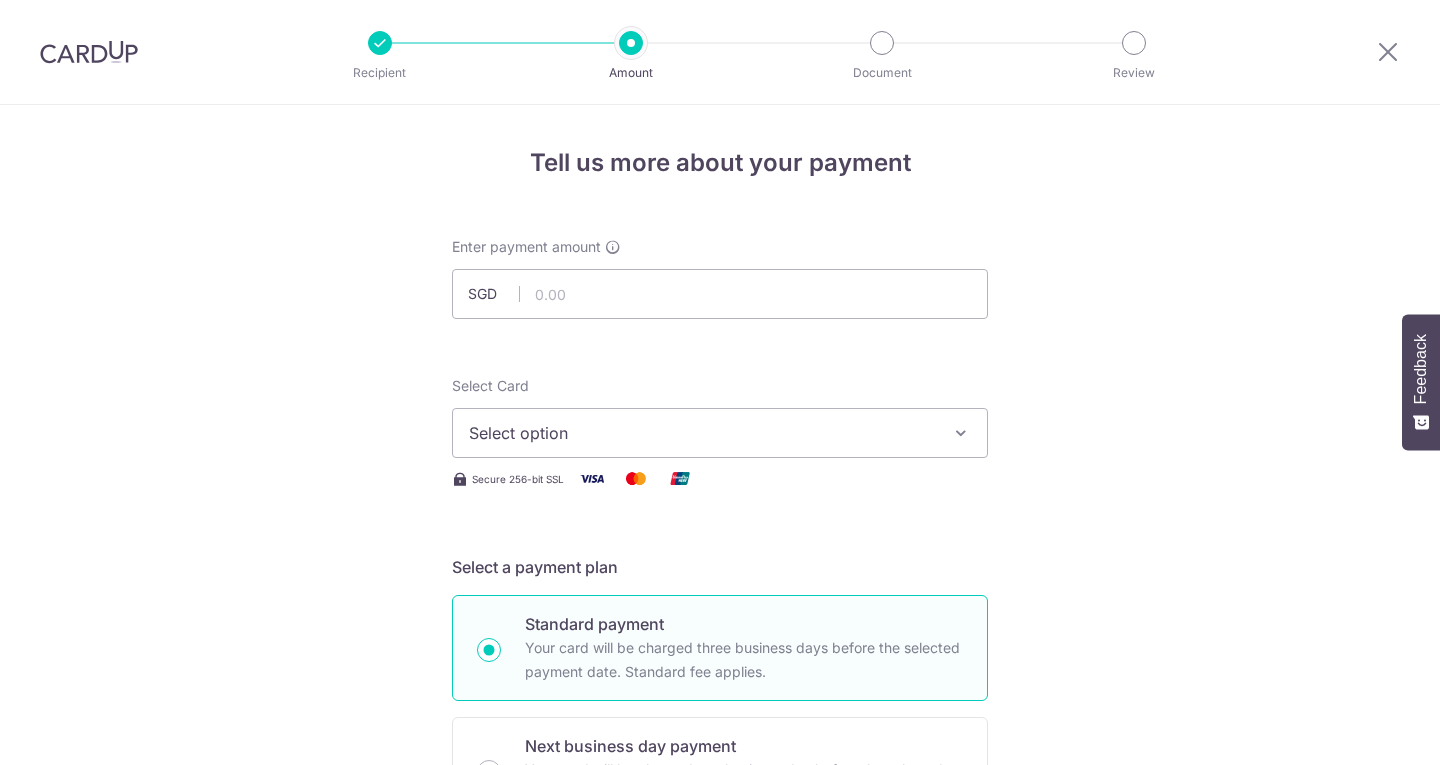 scroll, scrollTop: 0, scrollLeft: 0, axis: both 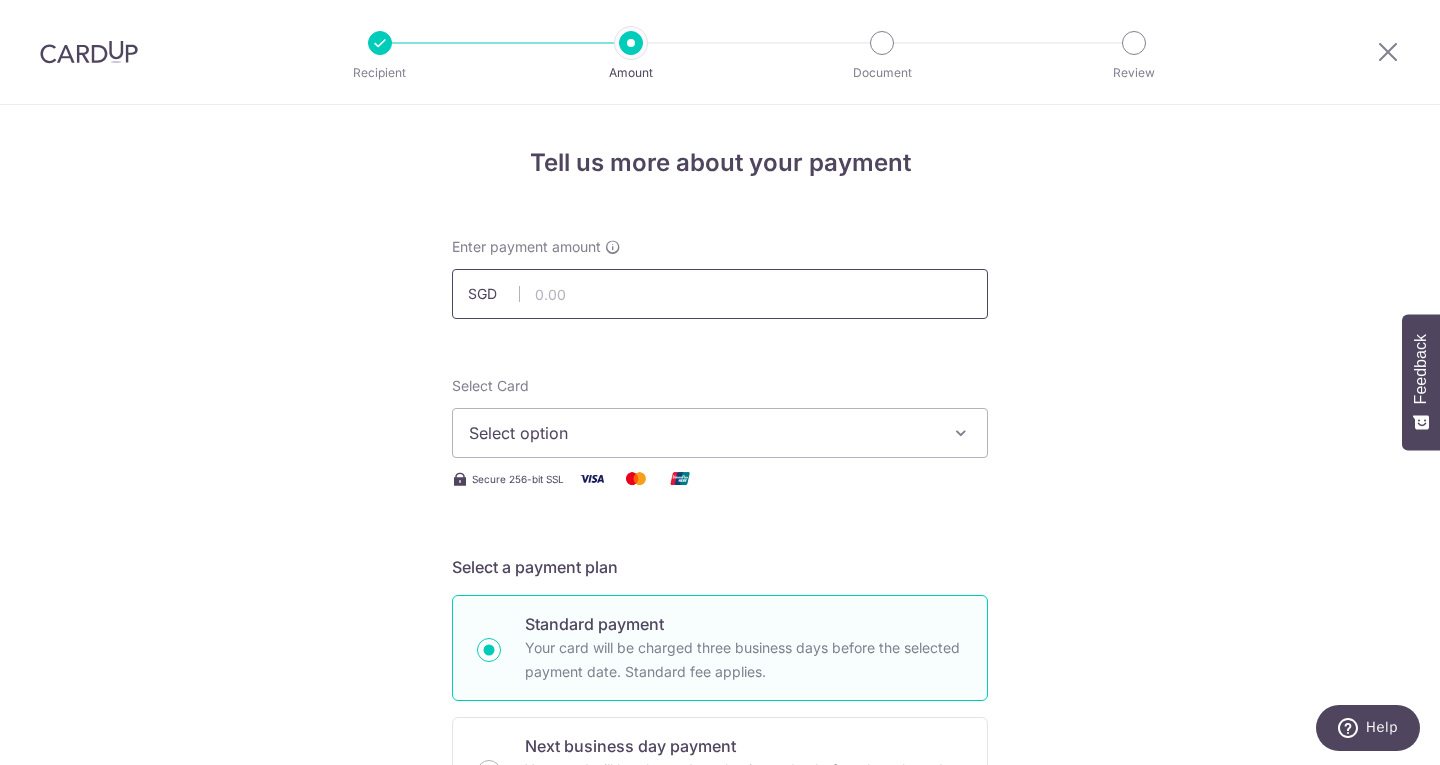 click at bounding box center (720, 294) 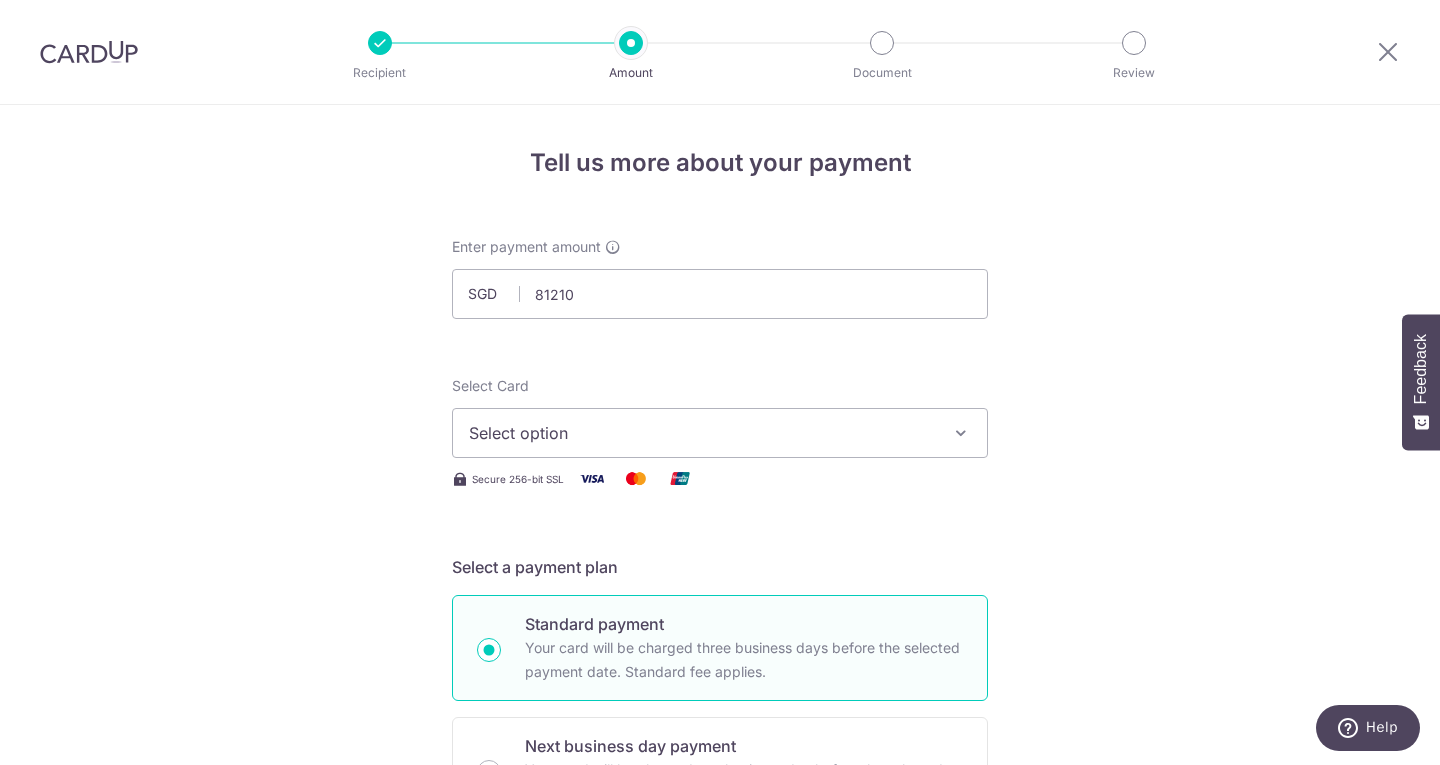 type on "81,210.00" 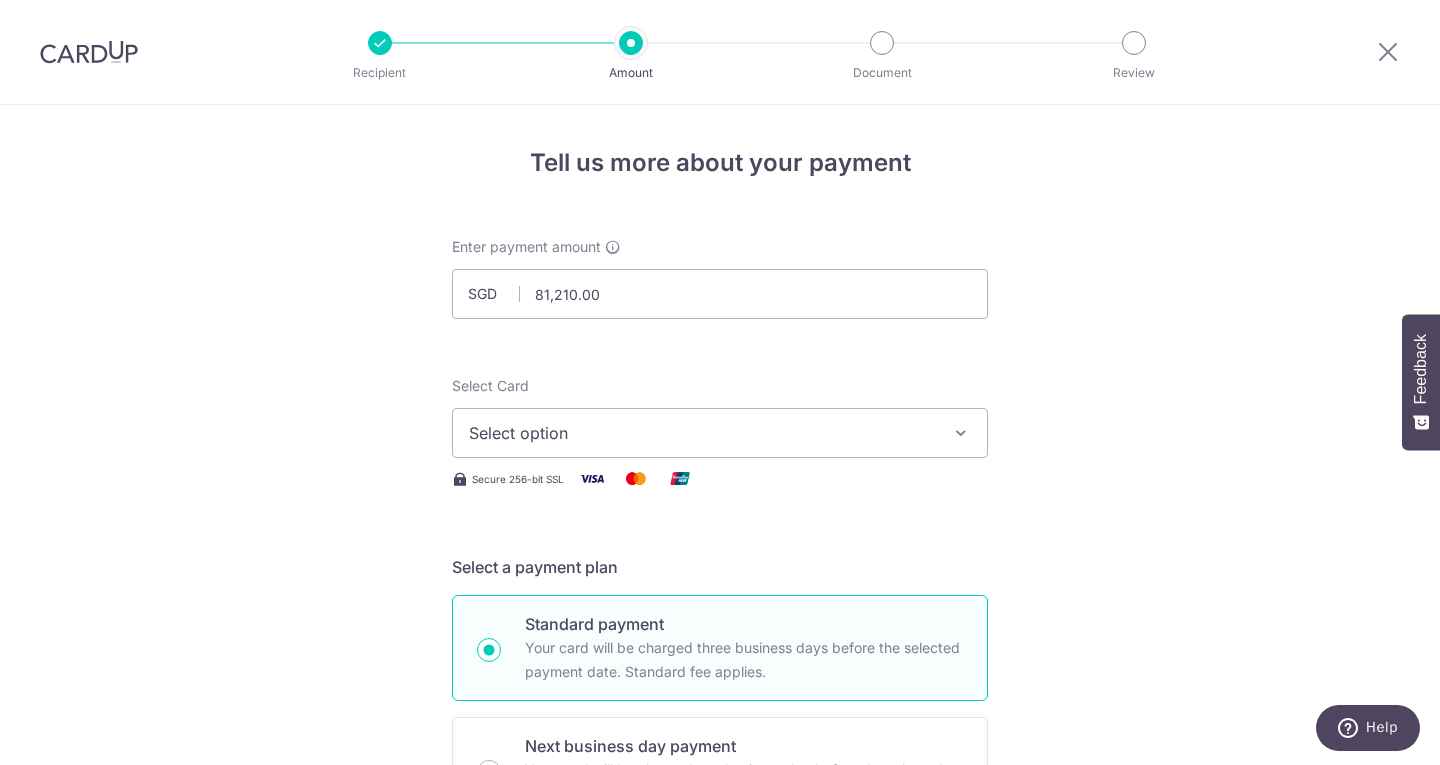 click on "Tell us more about your payment
Enter payment amount
SGD
81,210.00
81210.00
Select Card
Select option
Add credit card
Your Cards
**** 8817
Secure 256-bit SSL
Text
New card details
Card
Secure 256-bit SSL" at bounding box center (720, 1076) 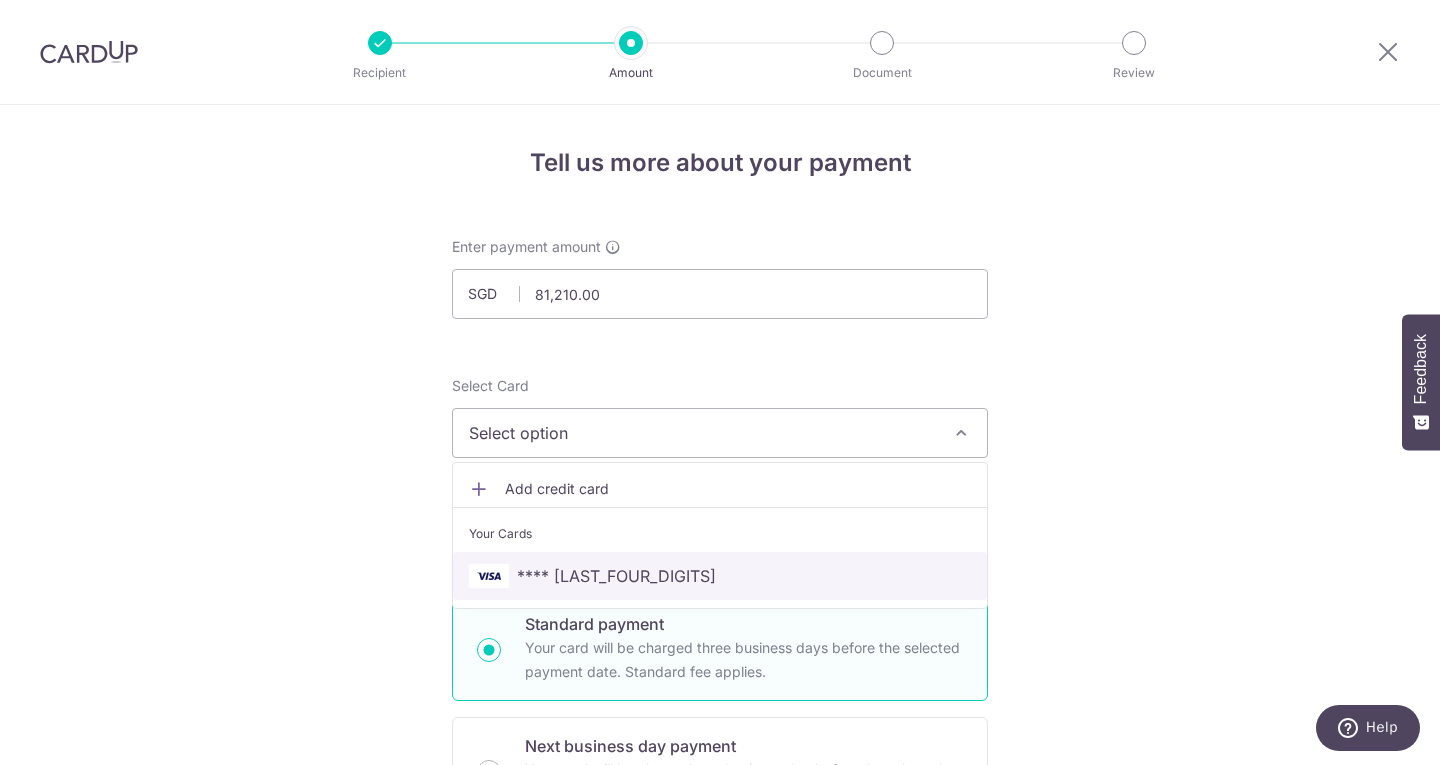 click on "**** 8817" at bounding box center (720, 576) 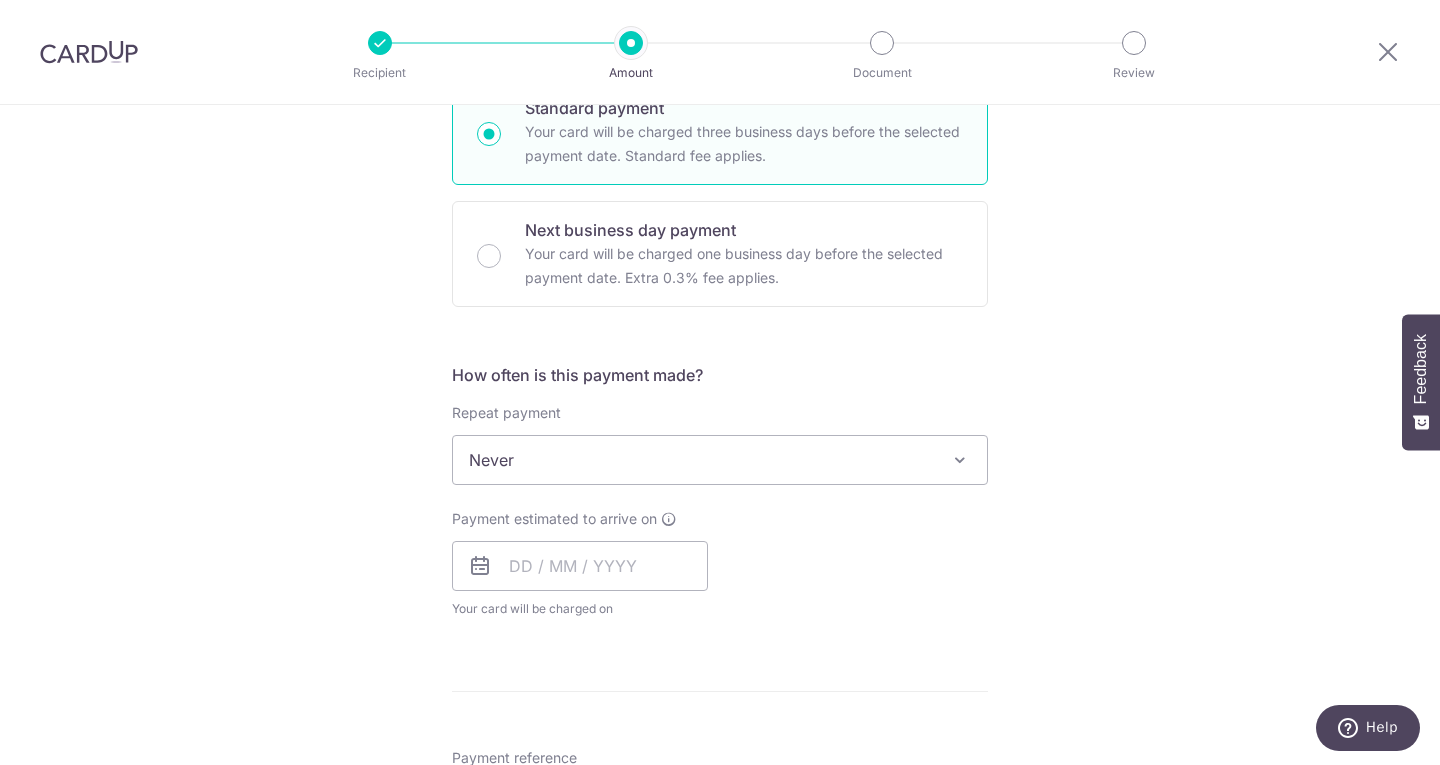 scroll, scrollTop: 600, scrollLeft: 0, axis: vertical 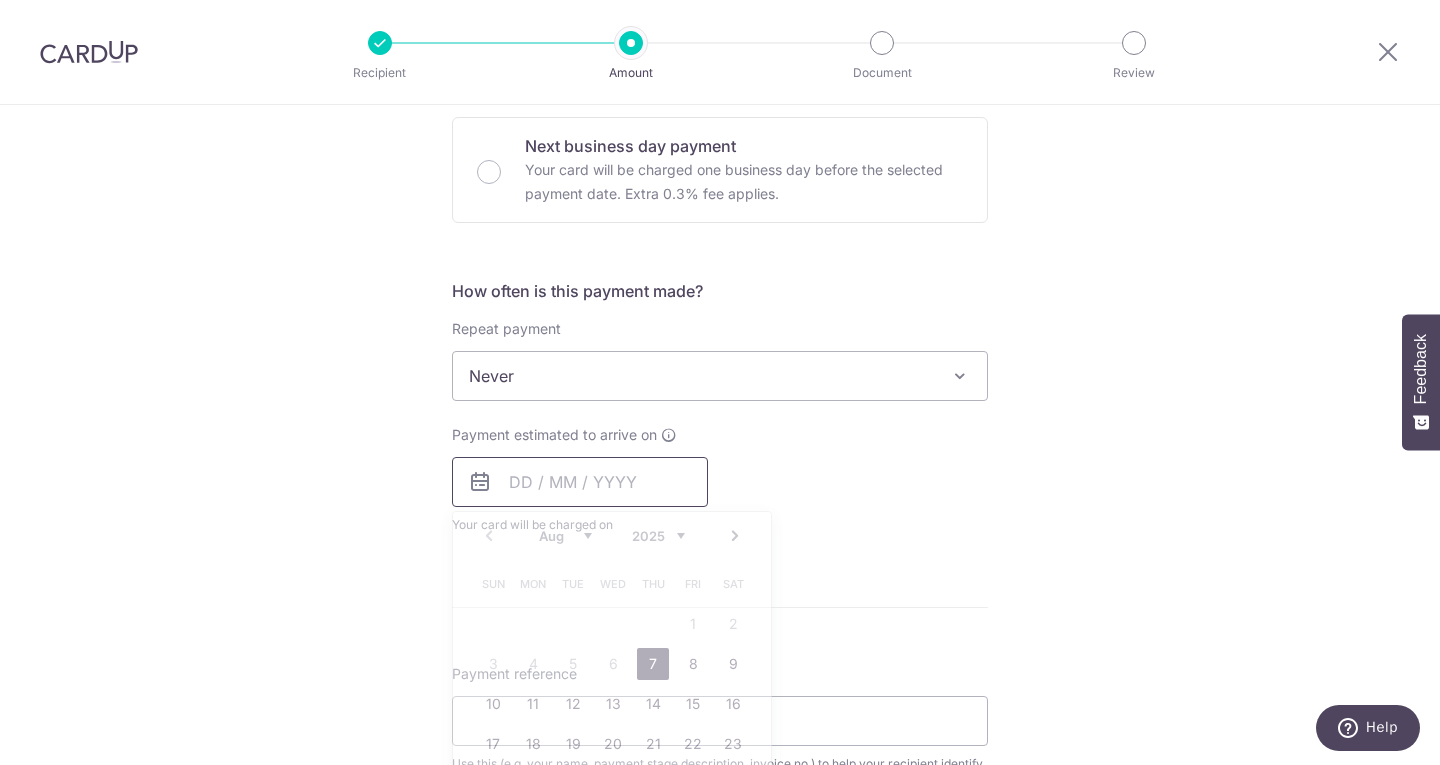 click at bounding box center (580, 482) 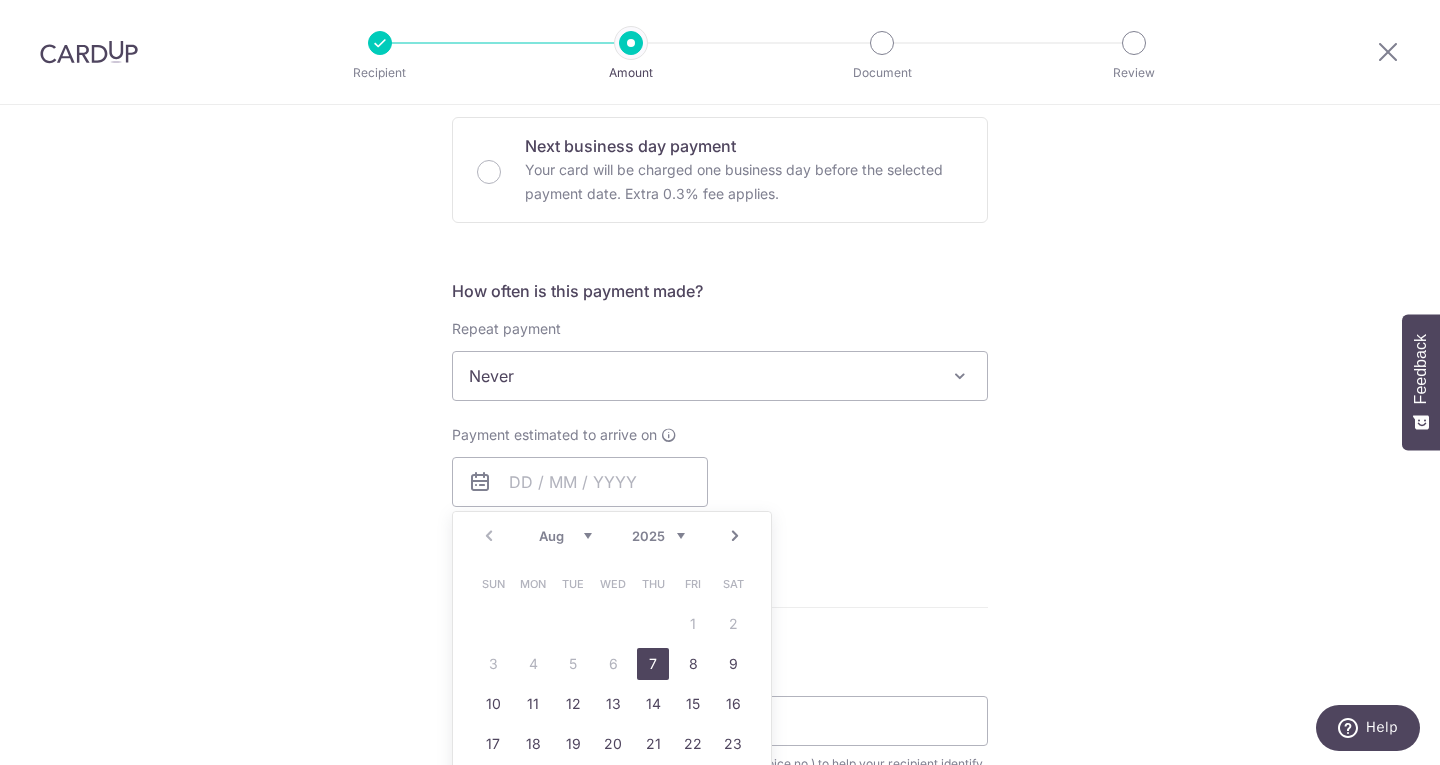 click on "7" at bounding box center (653, 664) 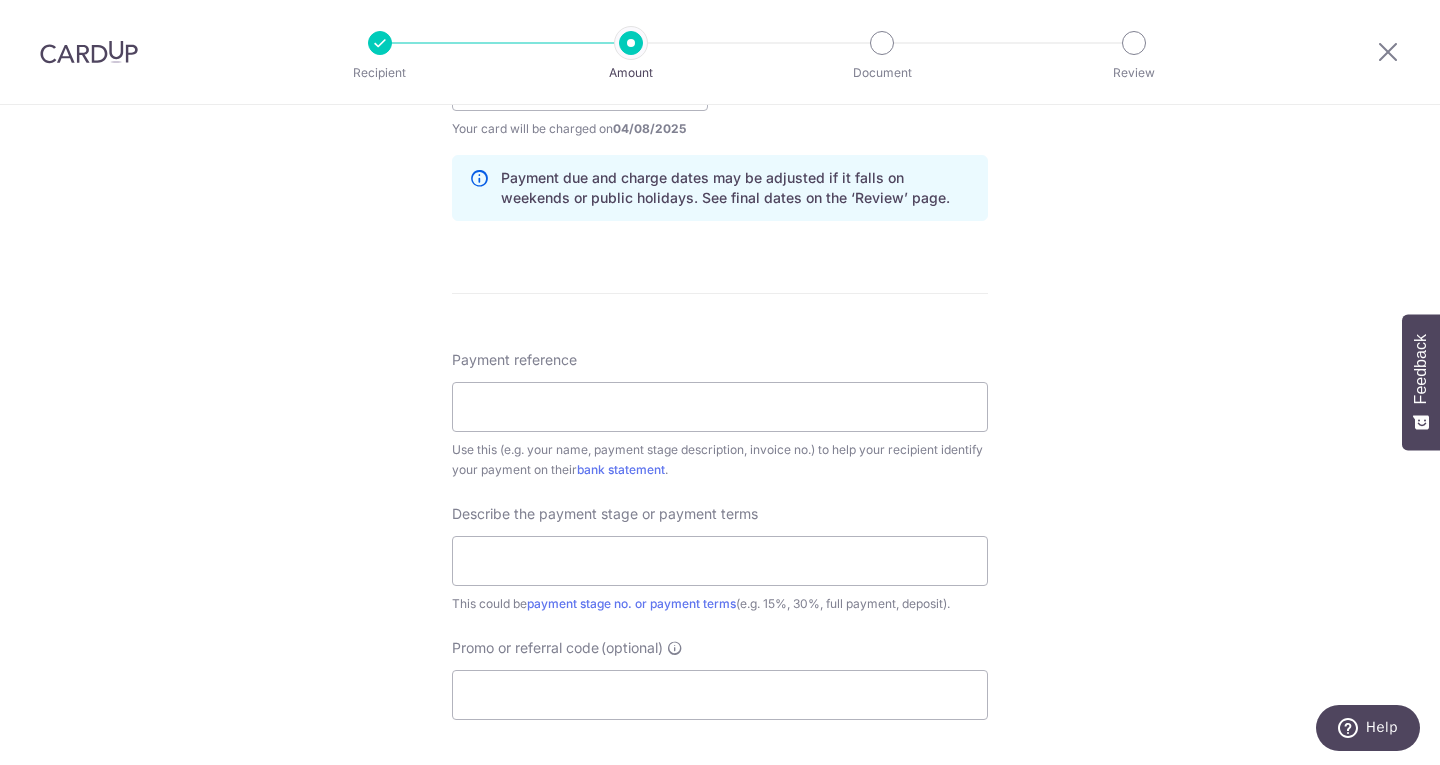 scroll, scrollTop: 1000, scrollLeft: 0, axis: vertical 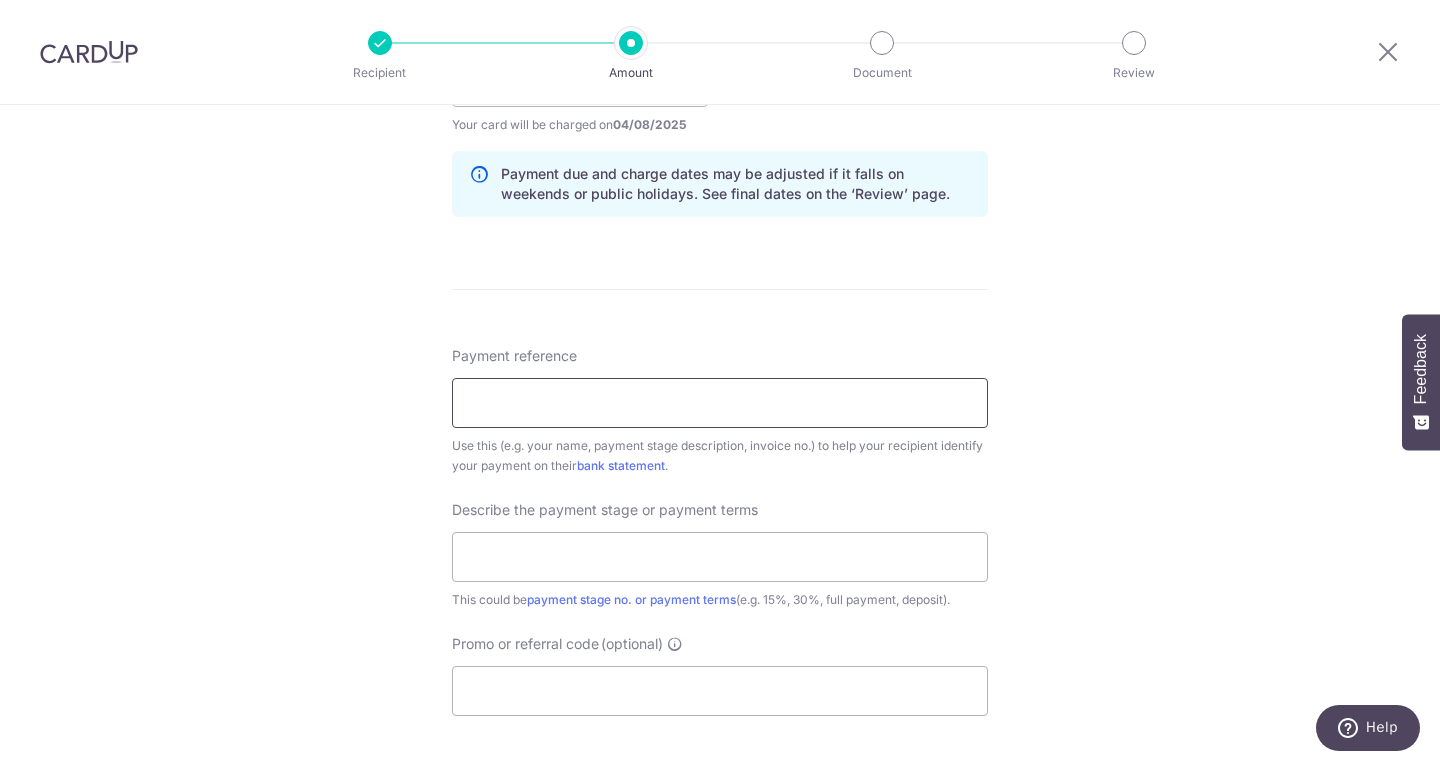 click on "Payment reference" at bounding box center (720, 403) 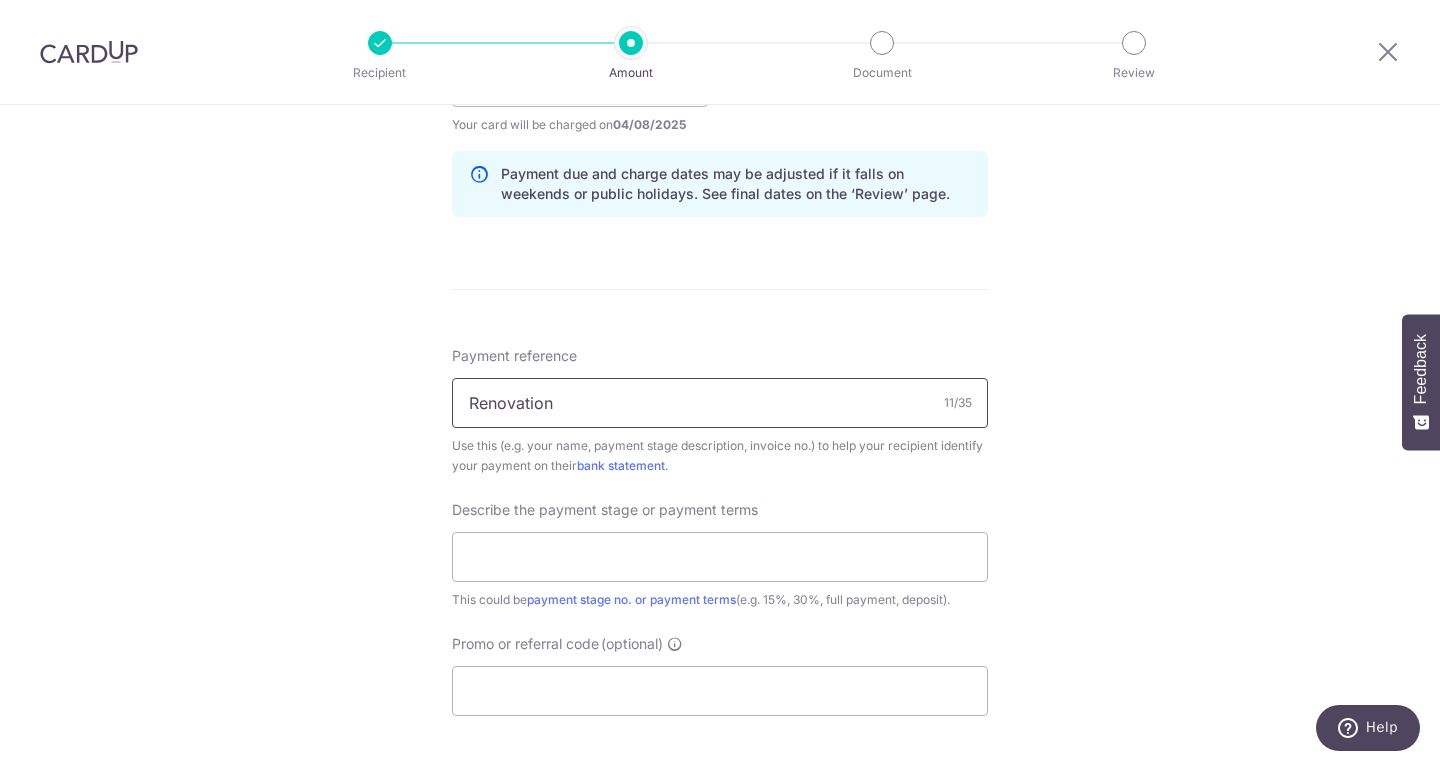 drag, startPoint x: 583, startPoint y: 411, endPoint x: 436, endPoint y: 409, distance: 147.01361 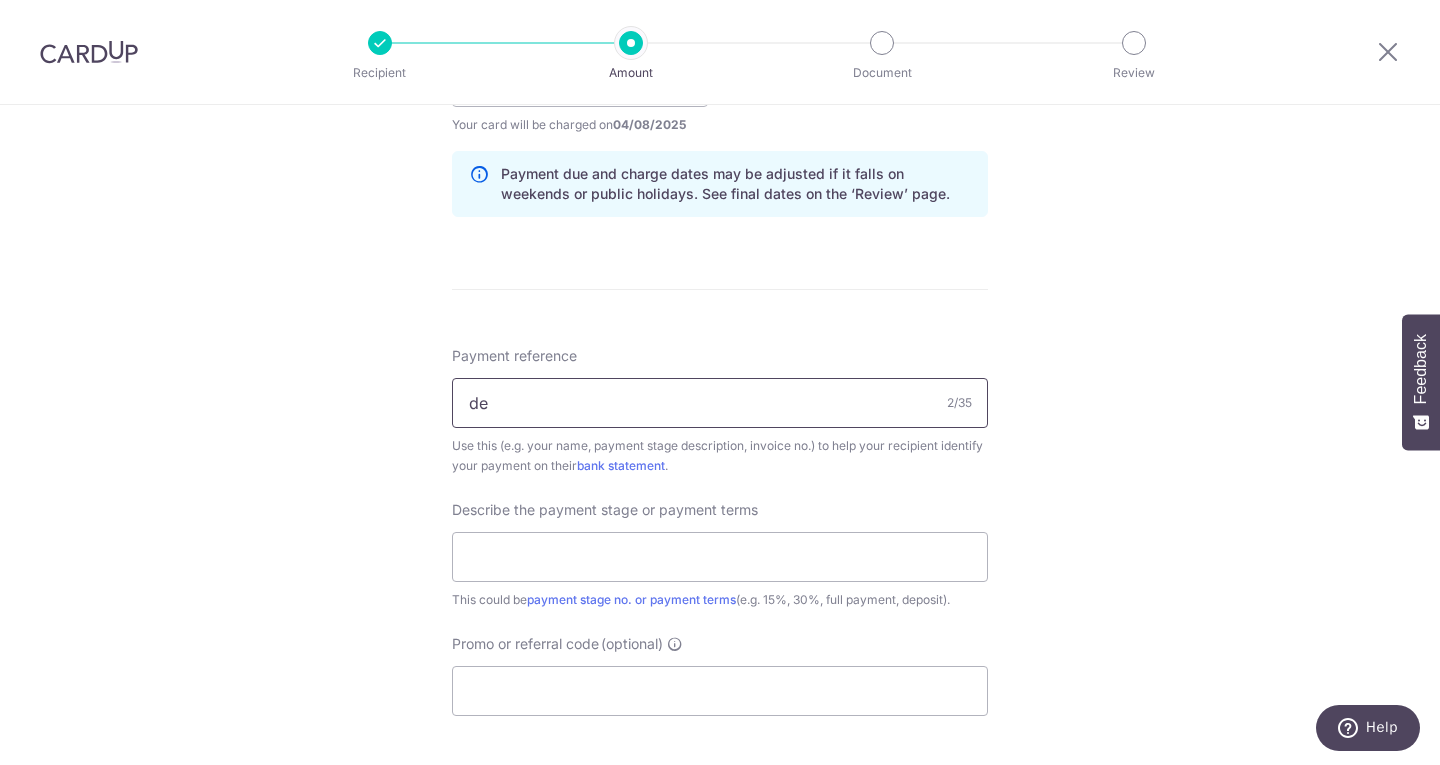 type on "d" 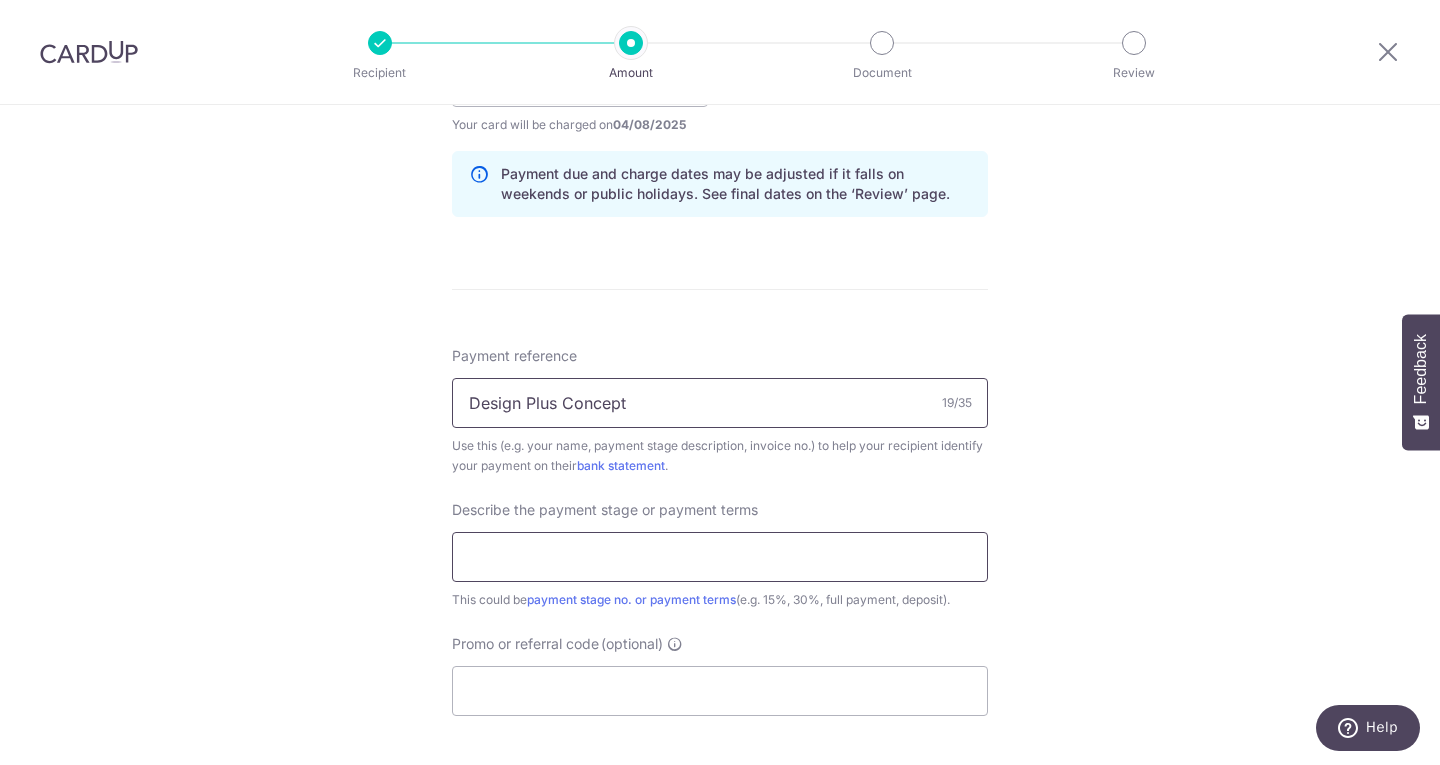 type on "Design Plus Concept" 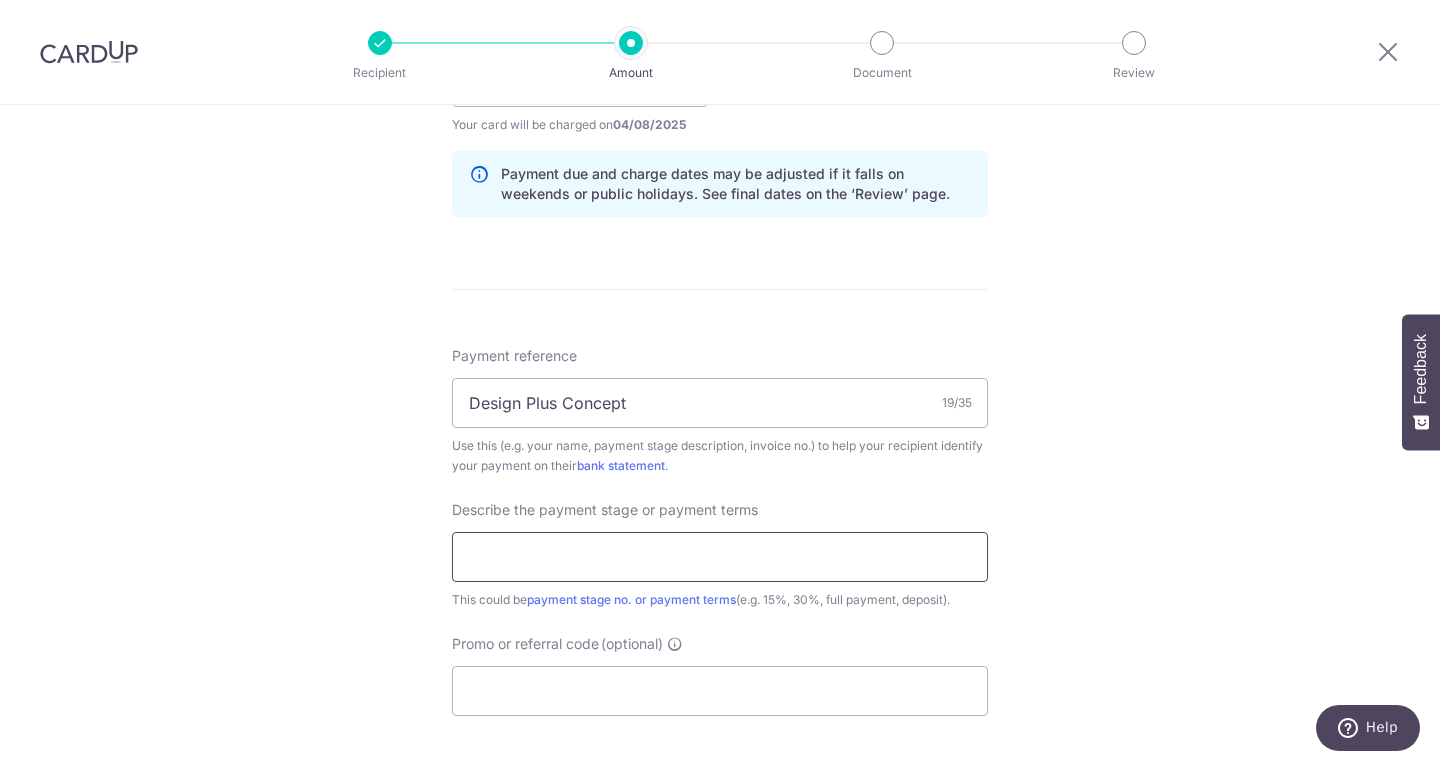 click at bounding box center [720, 557] 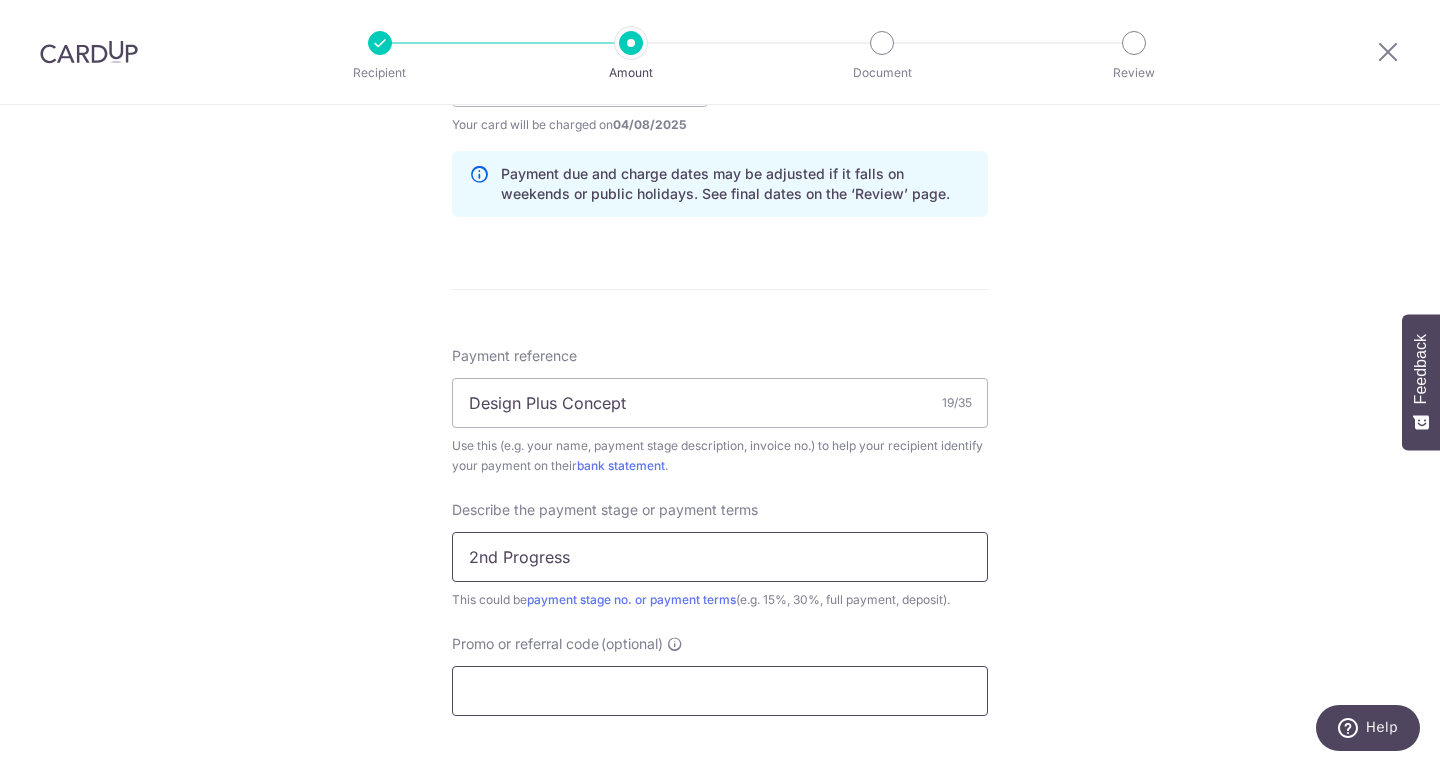 type on "2nd Progress" 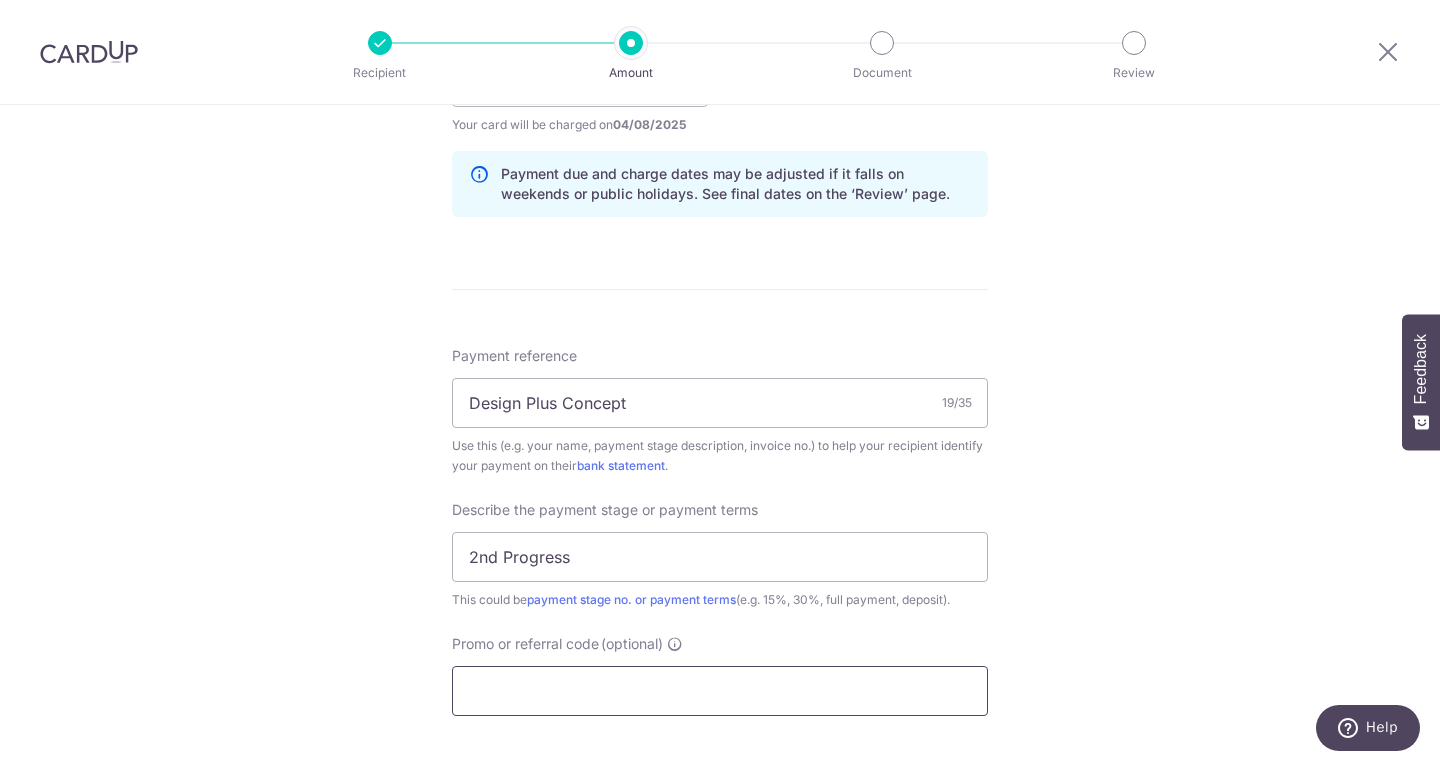 click on "Promo or referral code
(optional)" at bounding box center (720, 691) 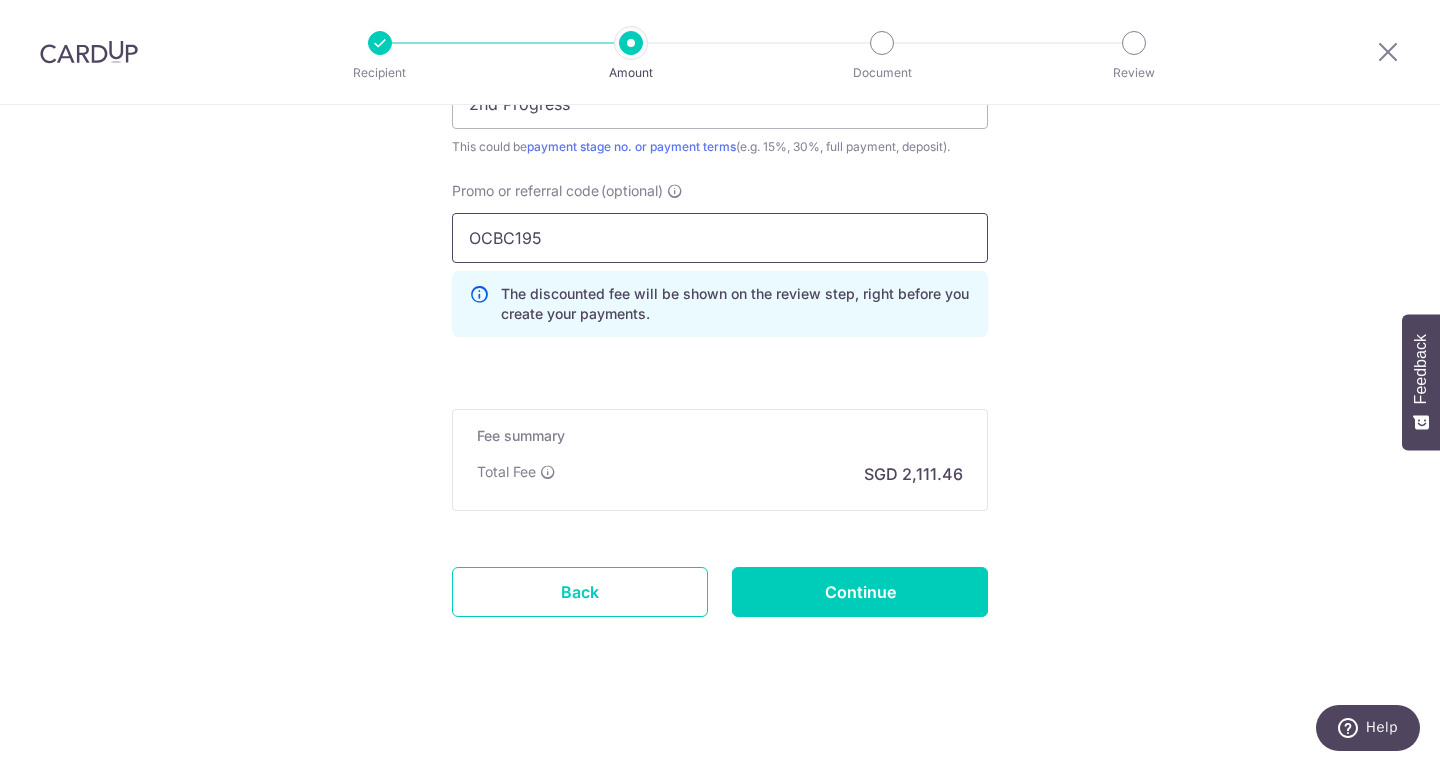 scroll, scrollTop: 1455, scrollLeft: 0, axis: vertical 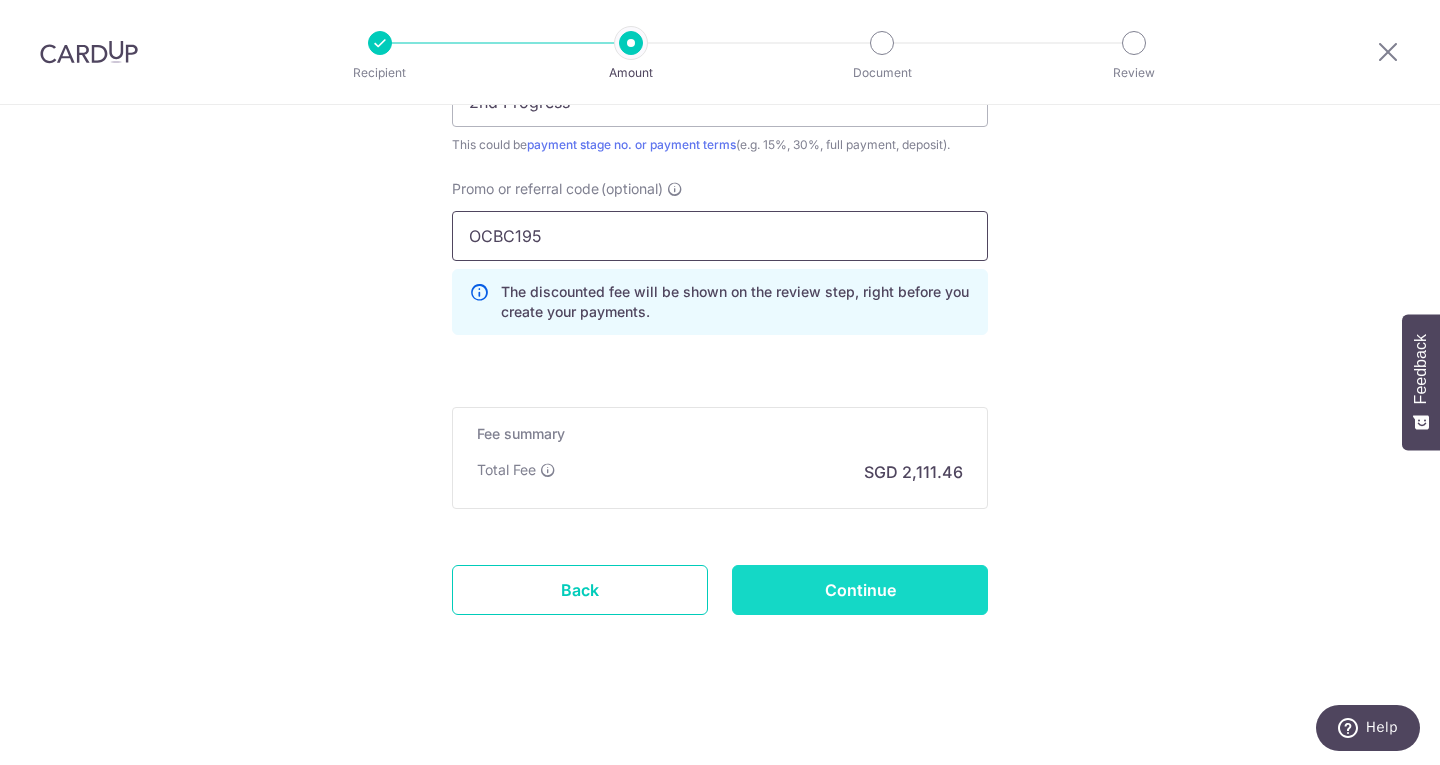 type on "OCBC195" 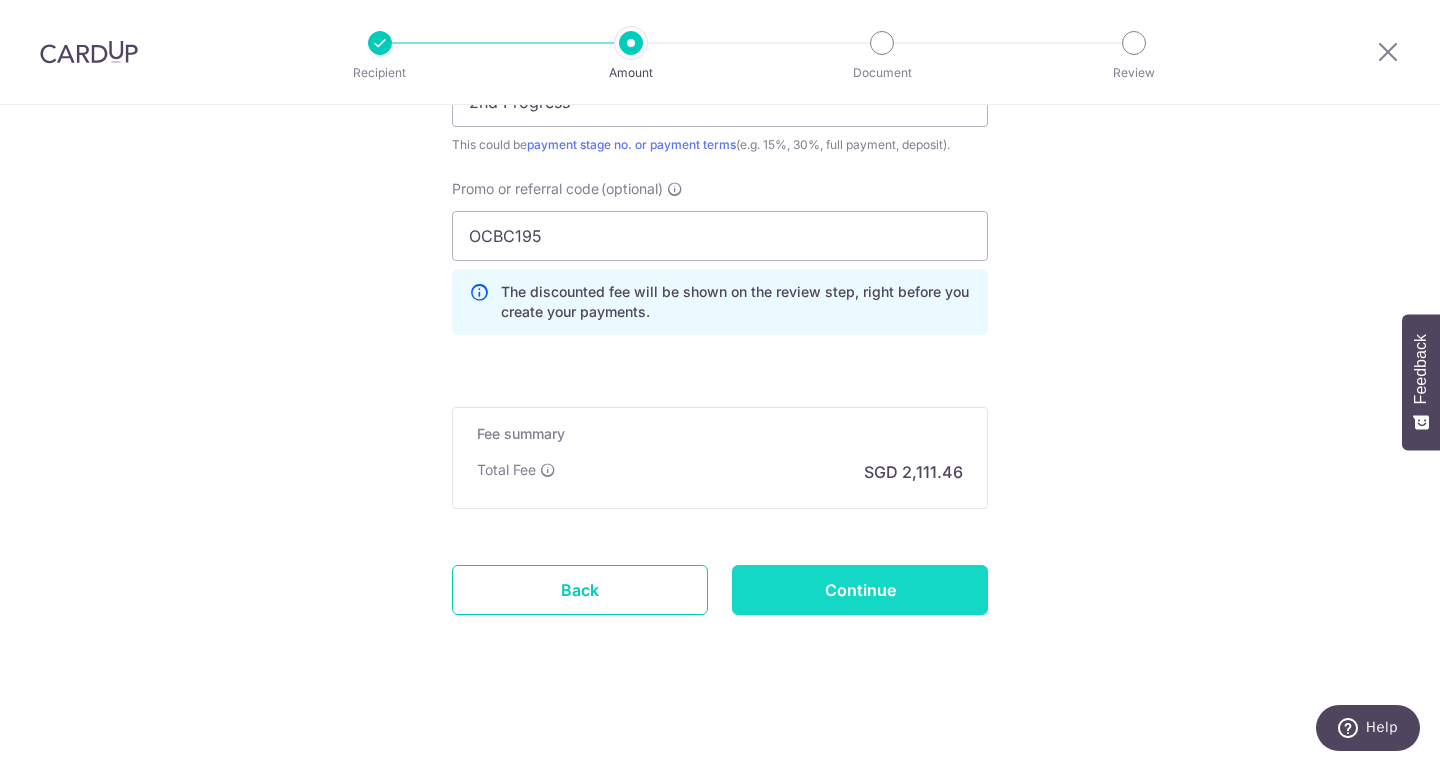 click on "Continue" at bounding box center (860, 590) 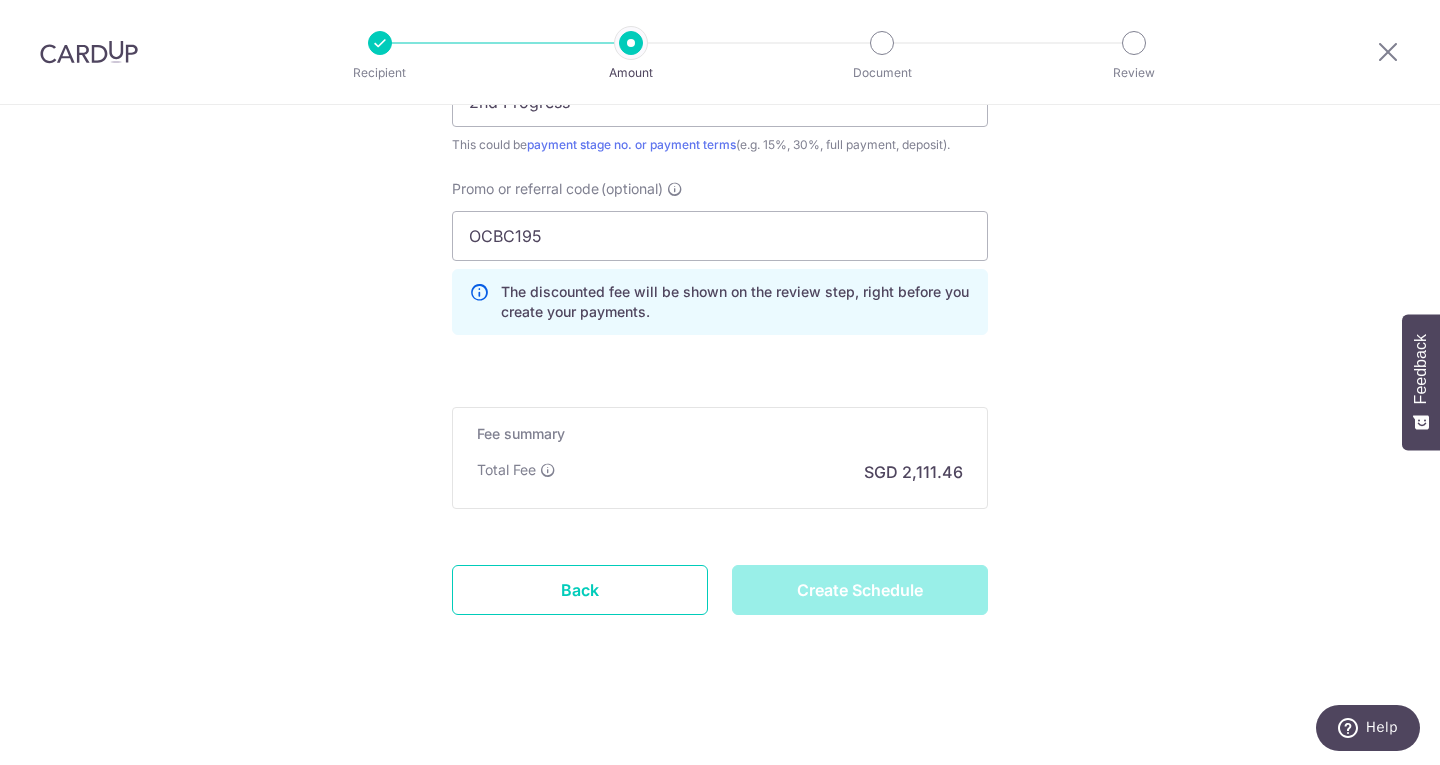 type on "Create Schedule" 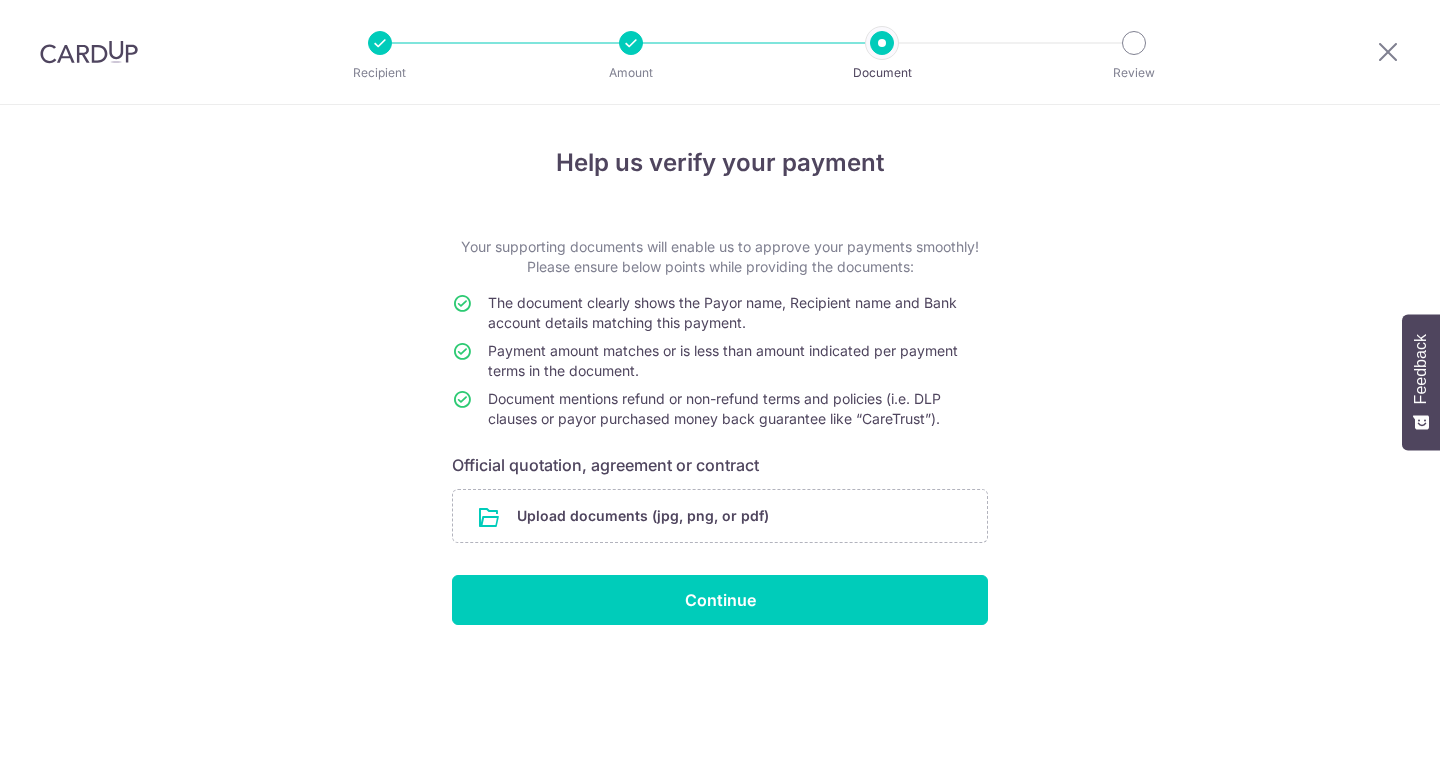 scroll, scrollTop: 0, scrollLeft: 0, axis: both 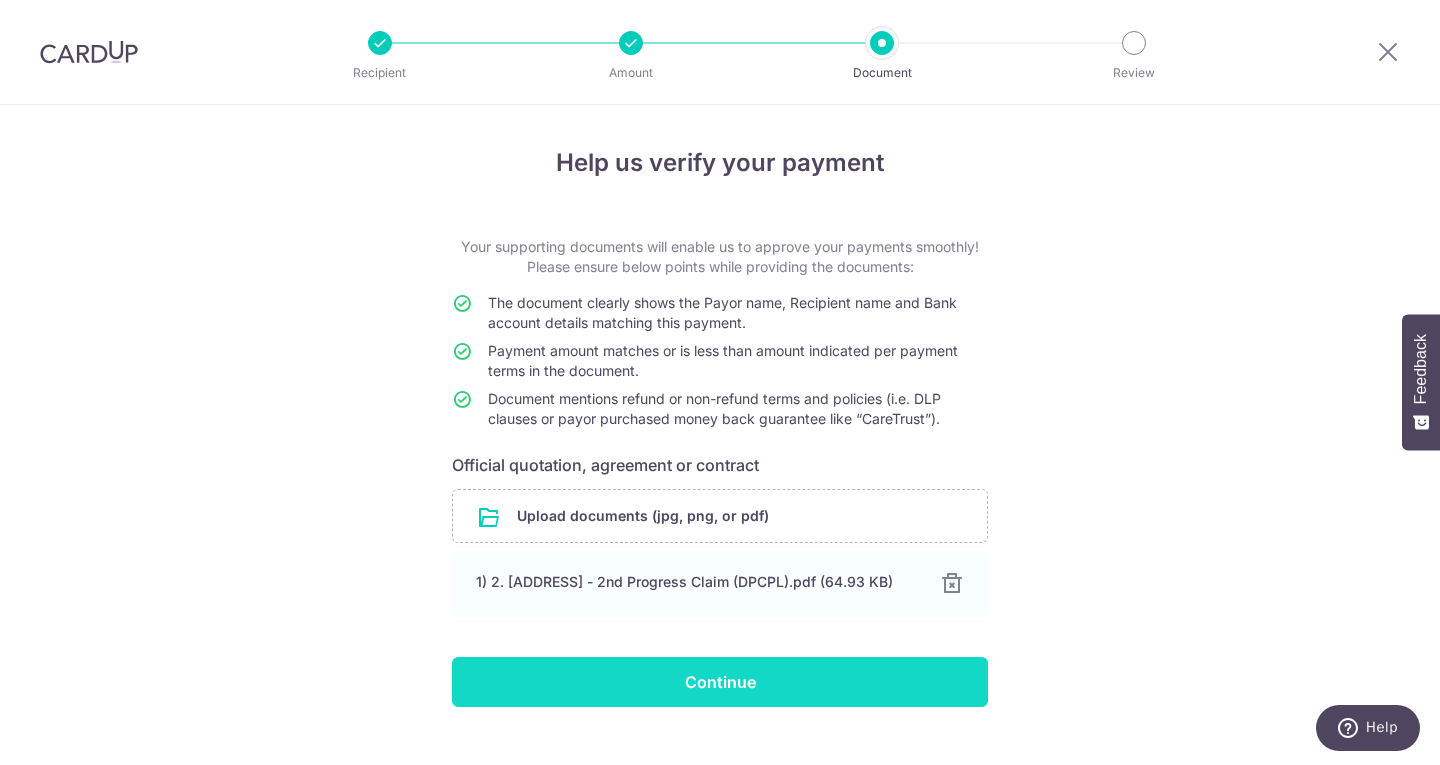 click on "Continue" at bounding box center (720, 682) 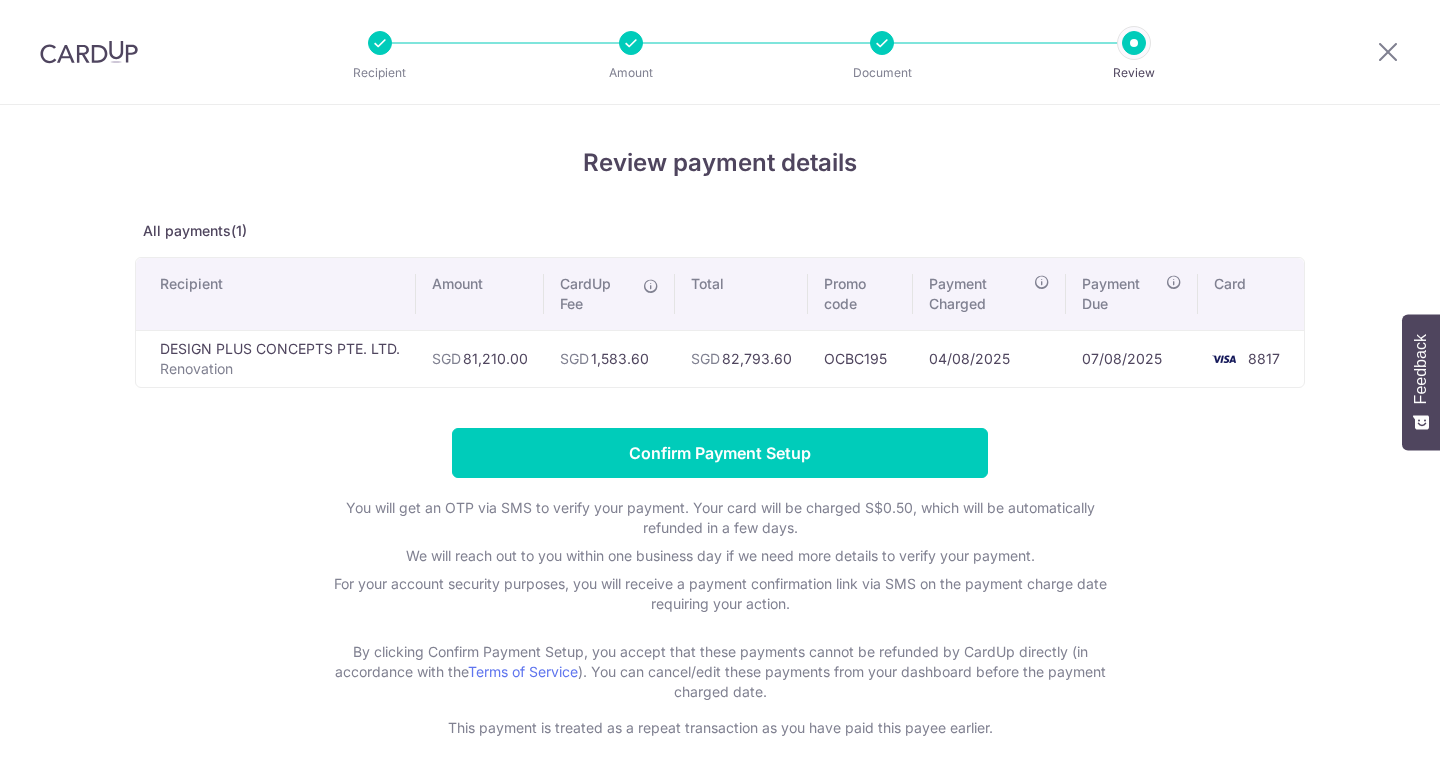 scroll, scrollTop: 0, scrollLeft: 0, axis: both 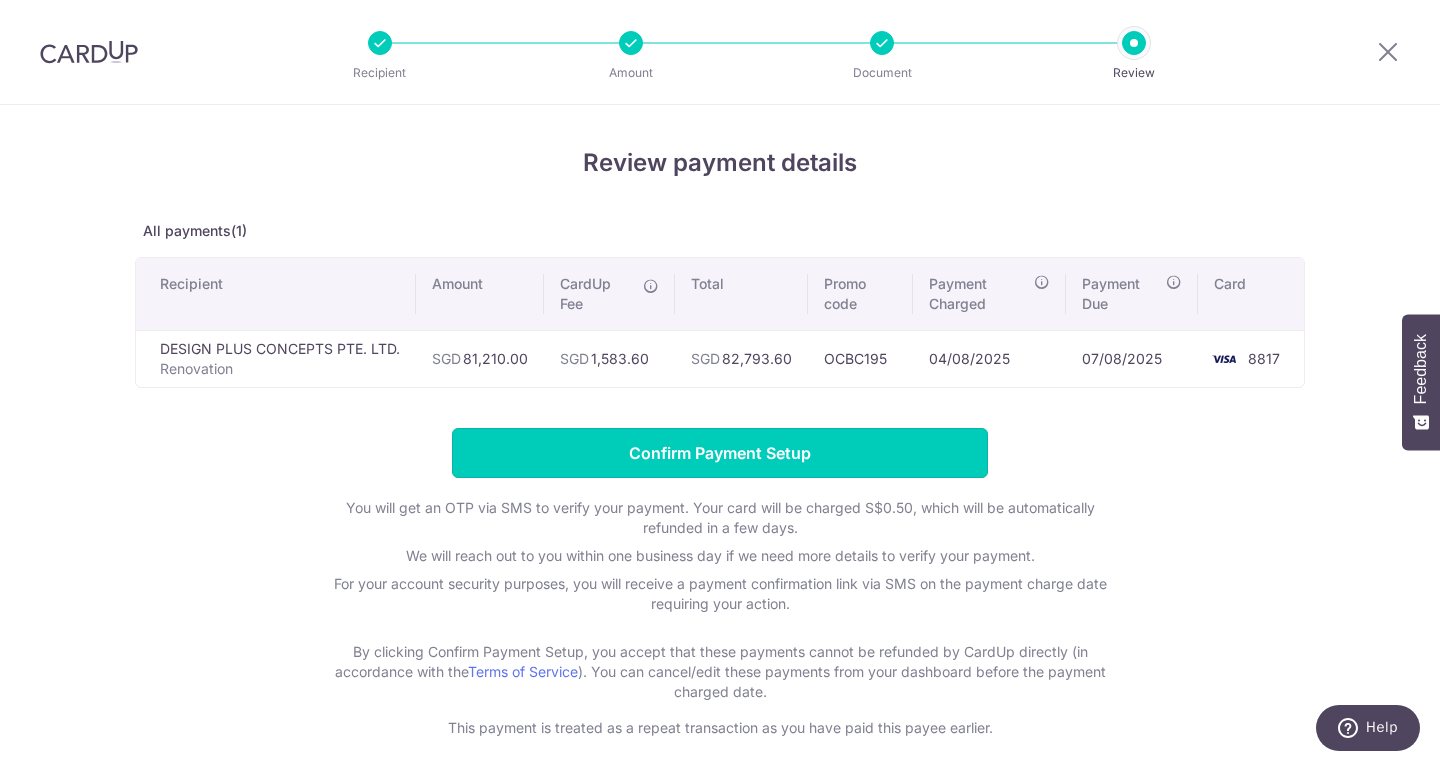 click on "Confirm Payment Setup" at bounding box center [720, 453] 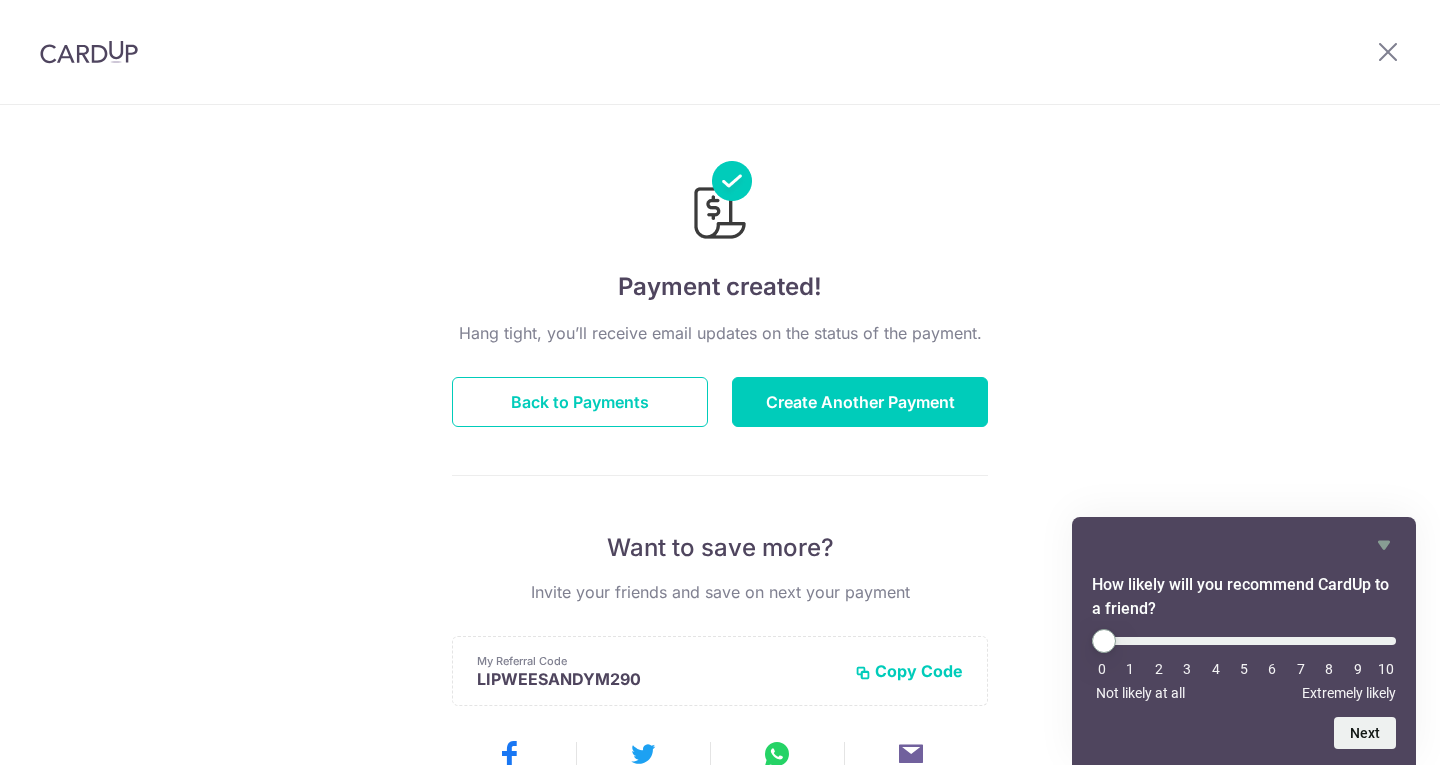 scroll, scrollTop: 0, scrollLeft: 0, axis: both 